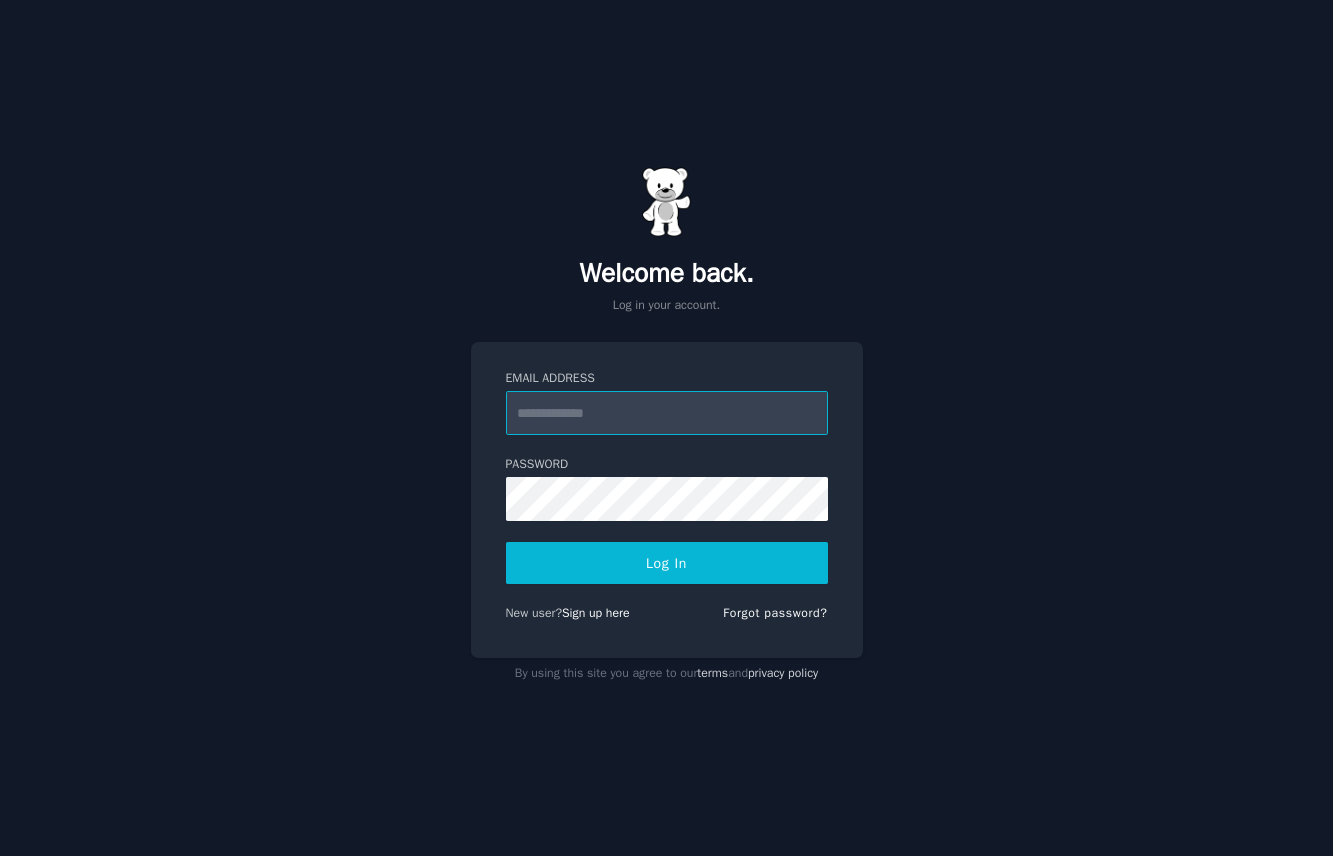 scroll, scrollTop: 0, scrollLeft: 0, axis: both 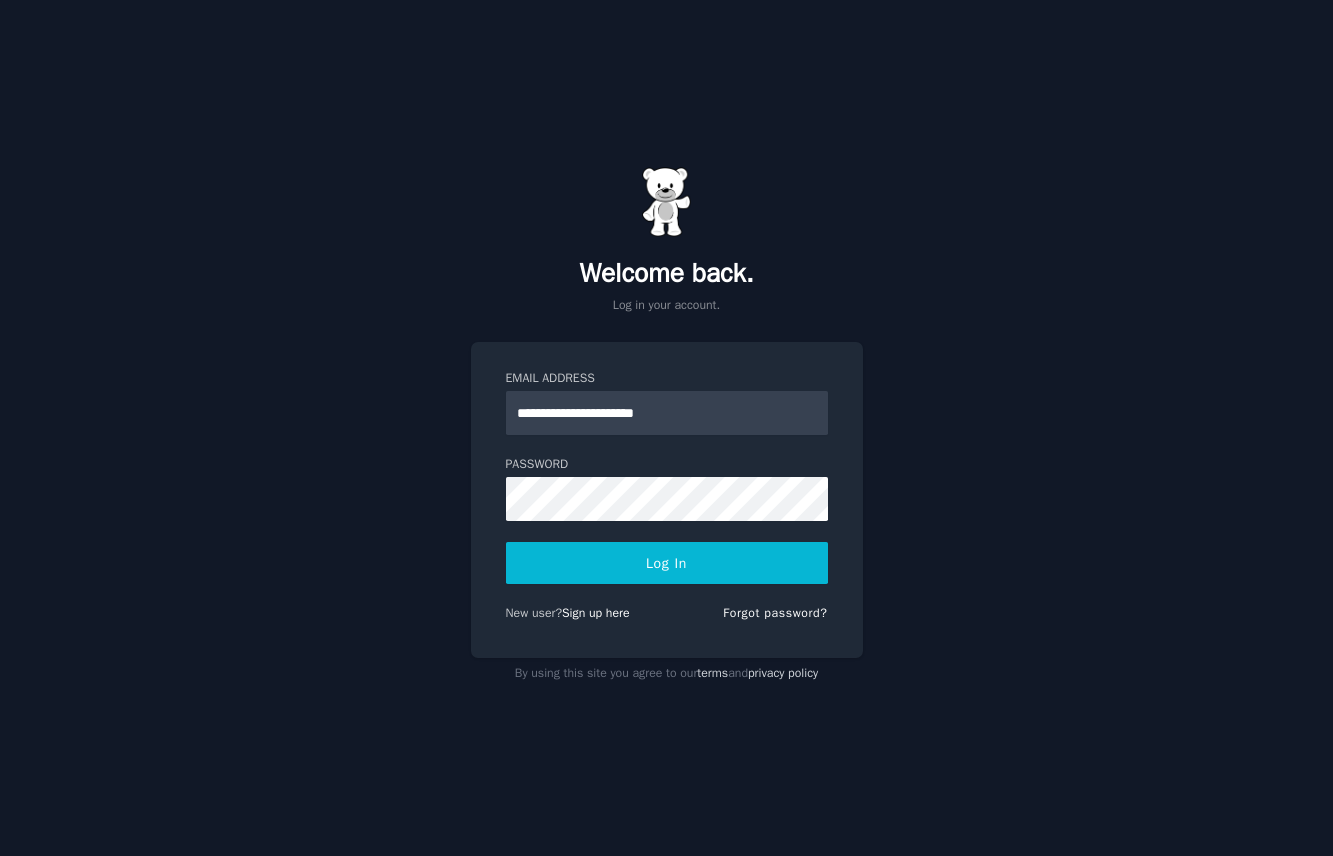 click on "Log In" at bounding box center (667, 563) 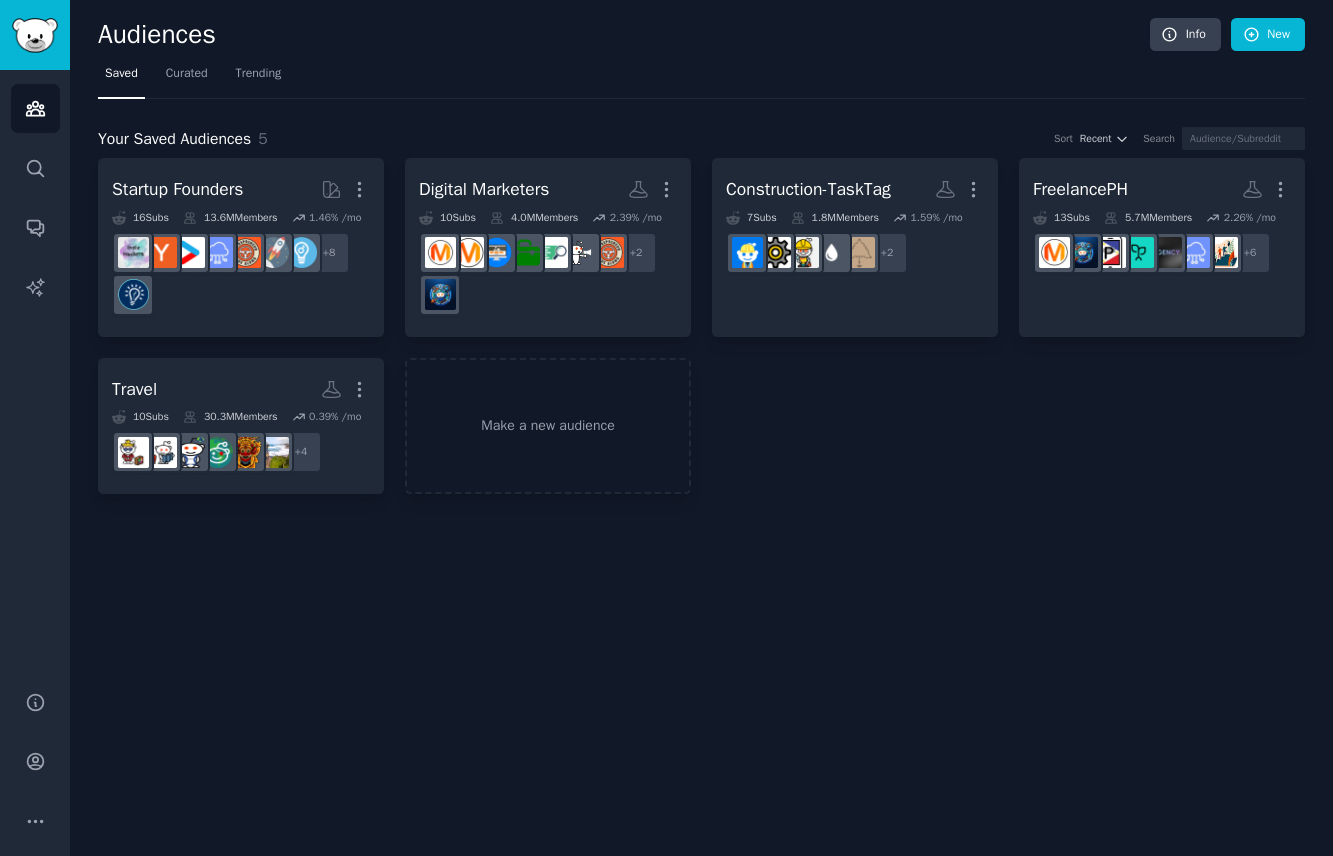 scroll, scrollTop: 0, scrollLeft: 0, axis: both 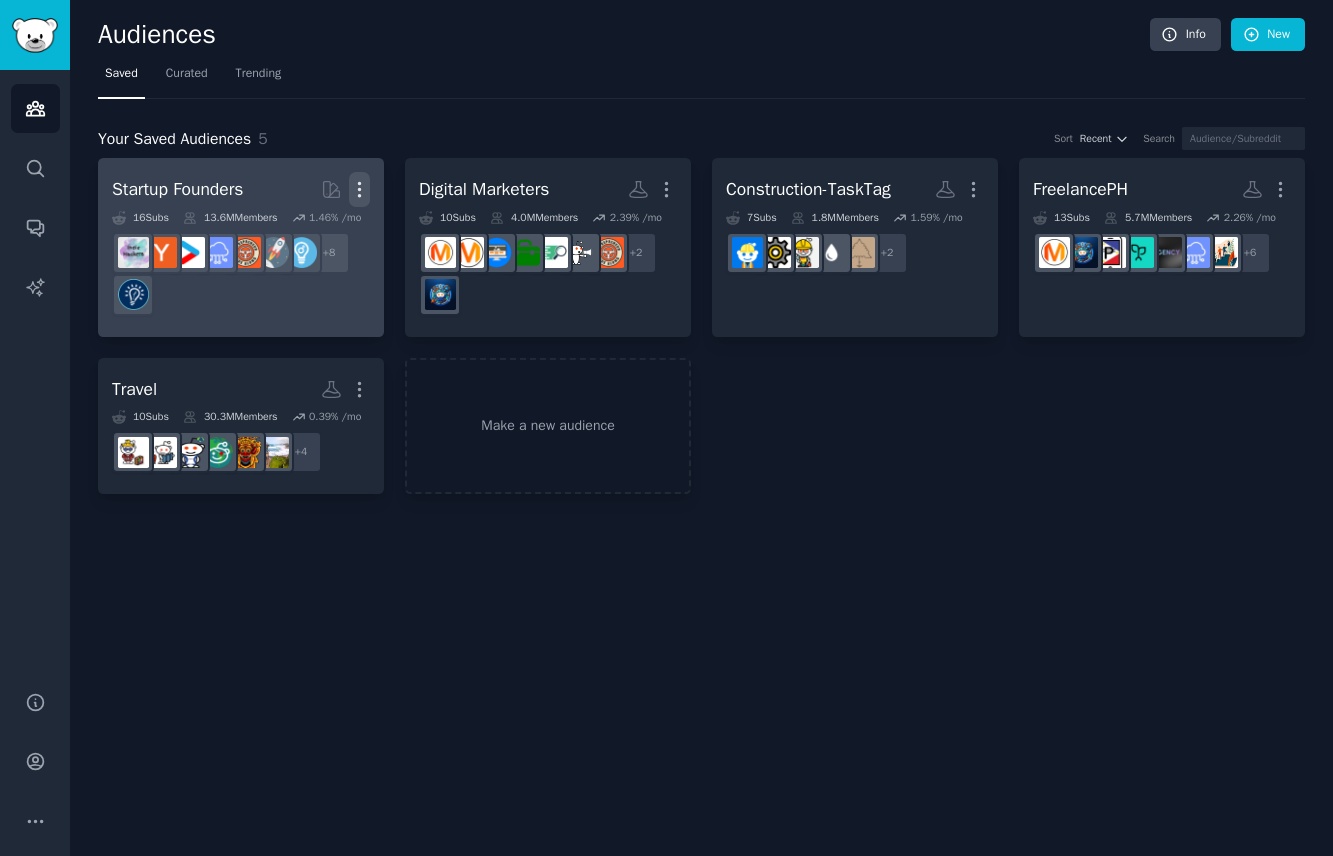 click 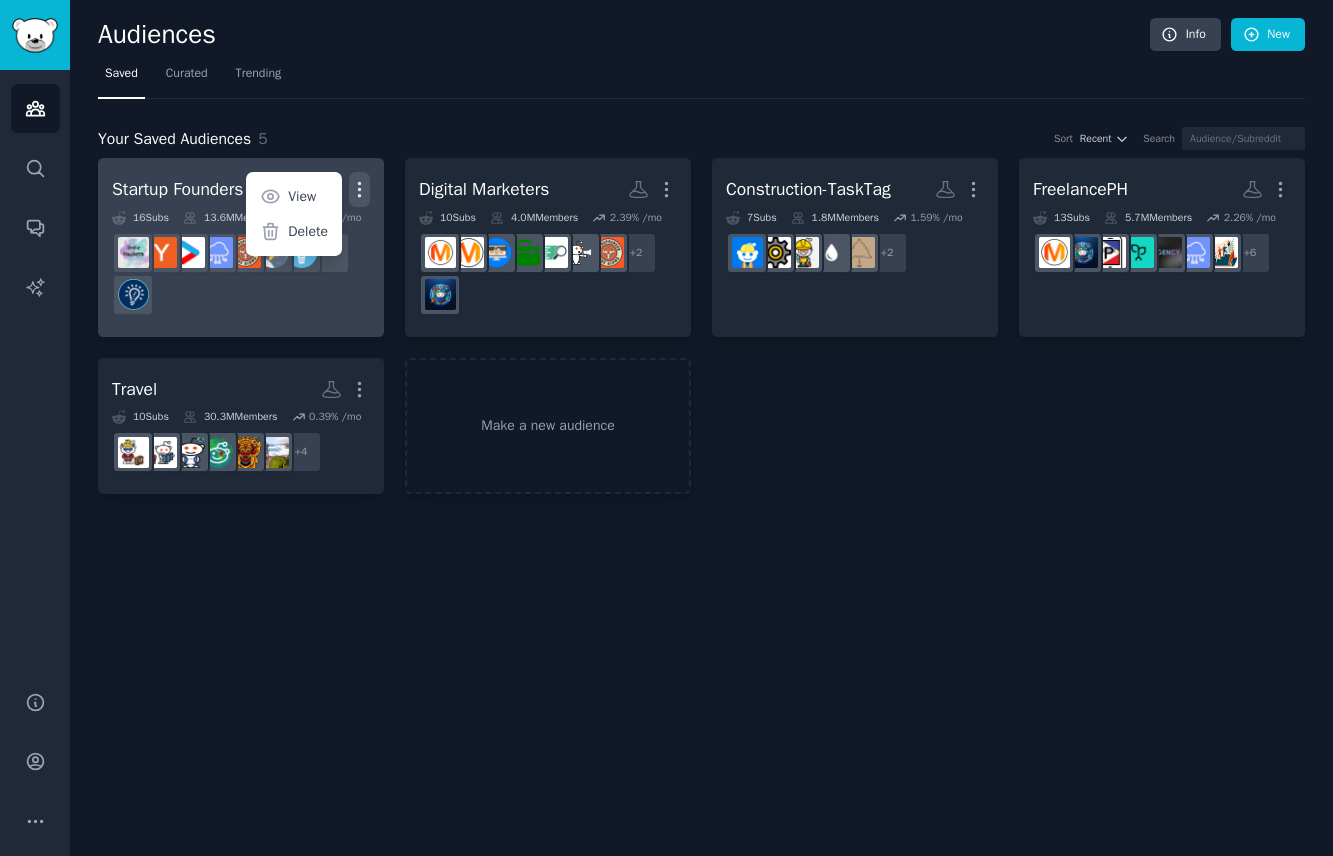 click on "+ [NUMBER]" at bounding box center [241, 274] 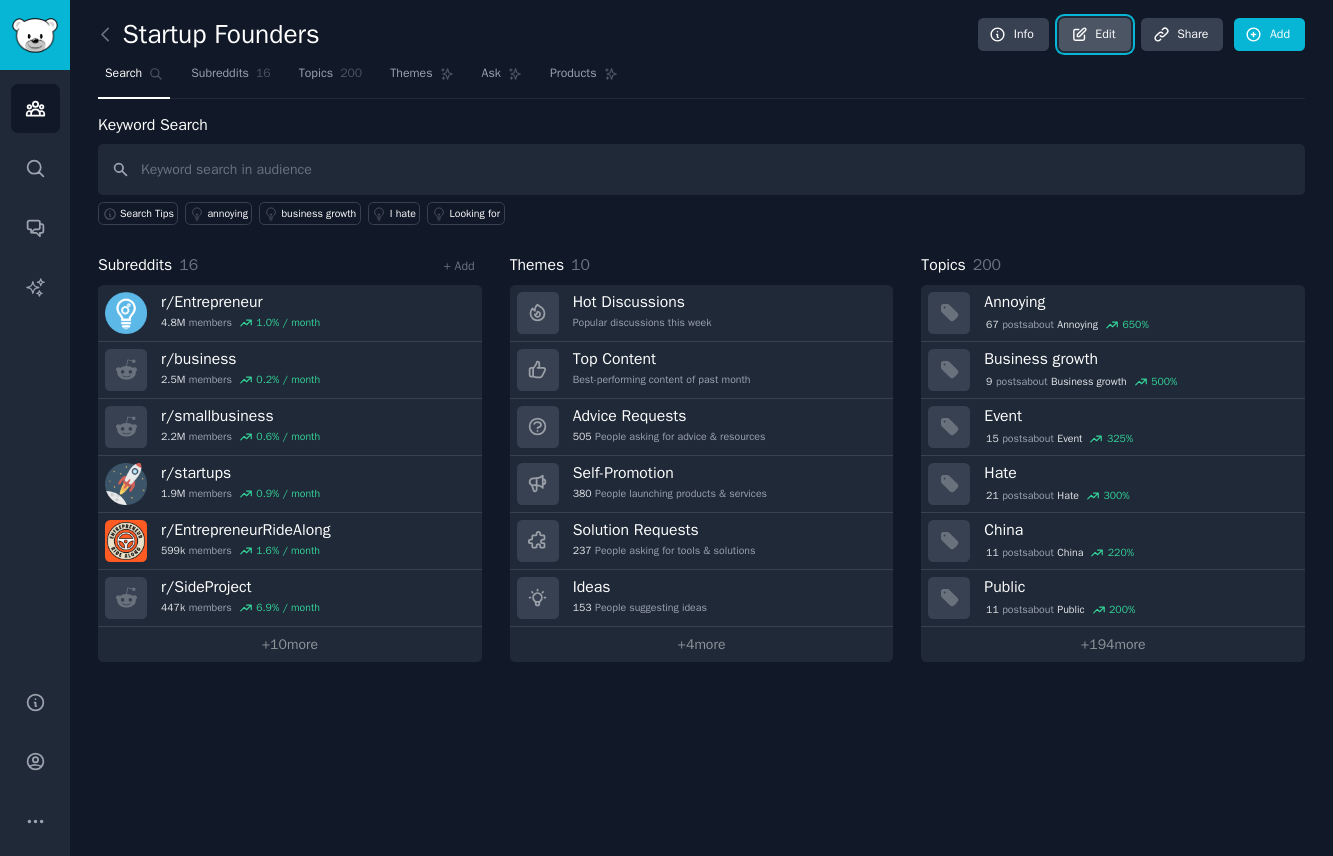 click on "Edit" at bounding box center (1094, 35) 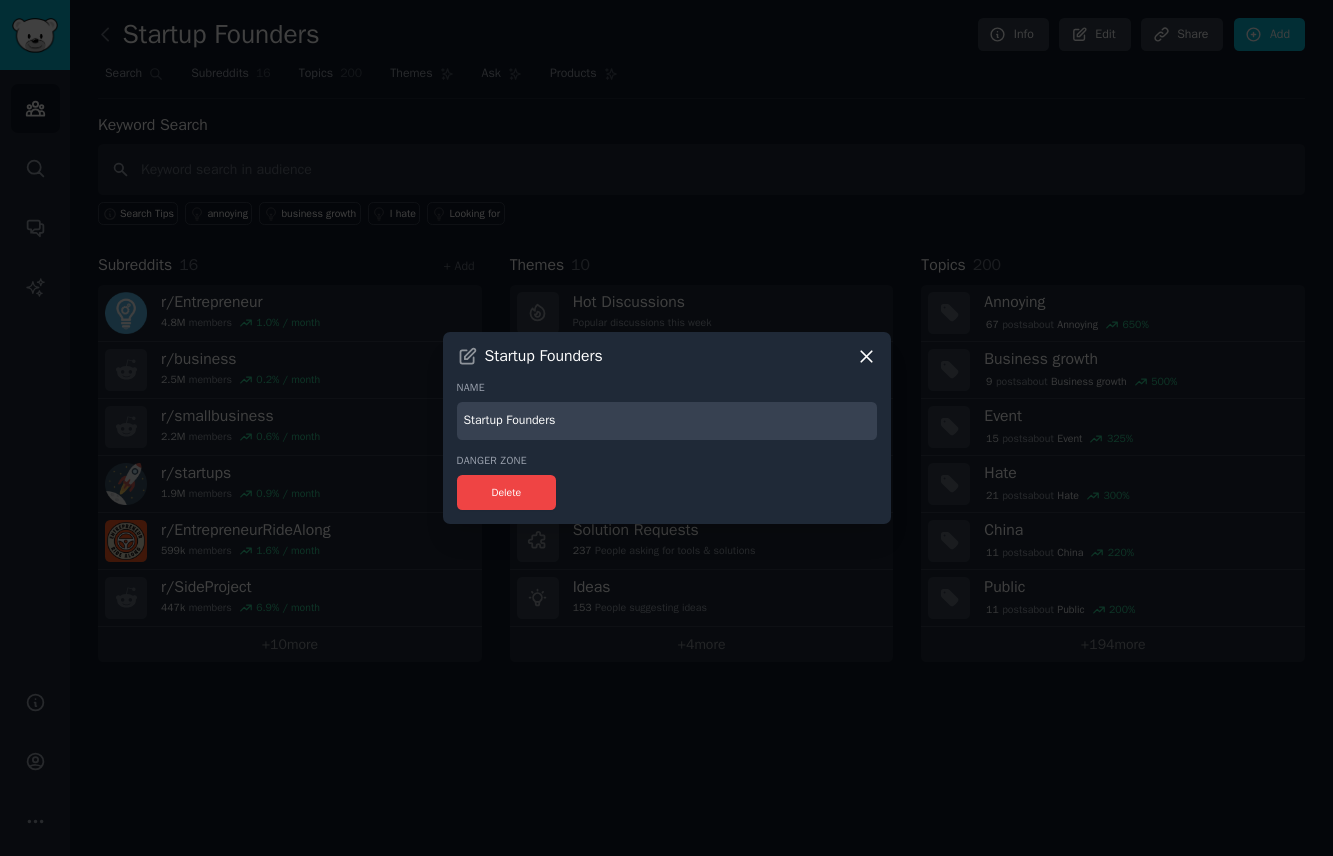drag, startPoint x: 570, startPoint y: 420, endPoint x: 415, endPoint y: 381, distance: 159.83116 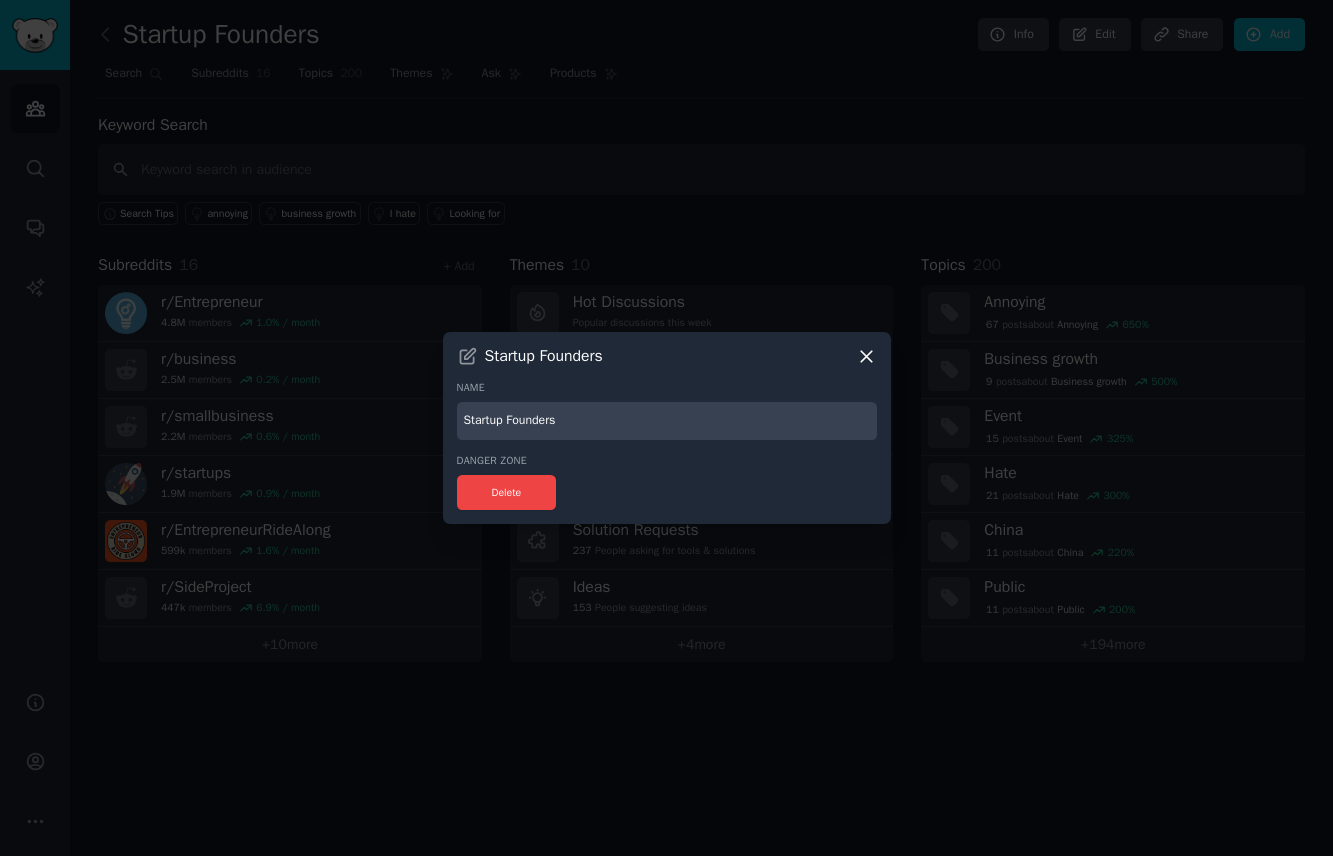 click on "Startup Founders Name Startup Founders Danger Zone Delete" at bounding box center [666, 428] 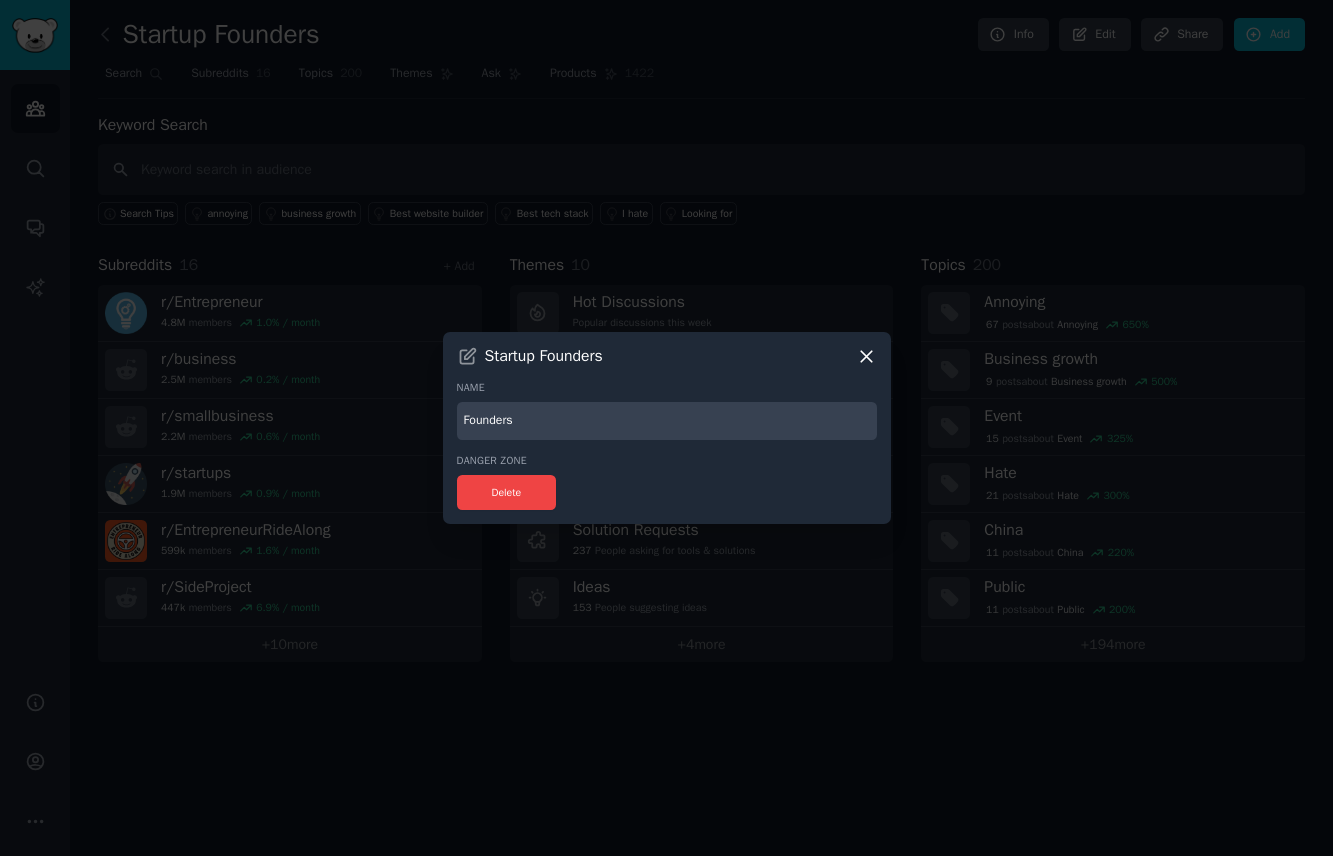 type on "Founders" 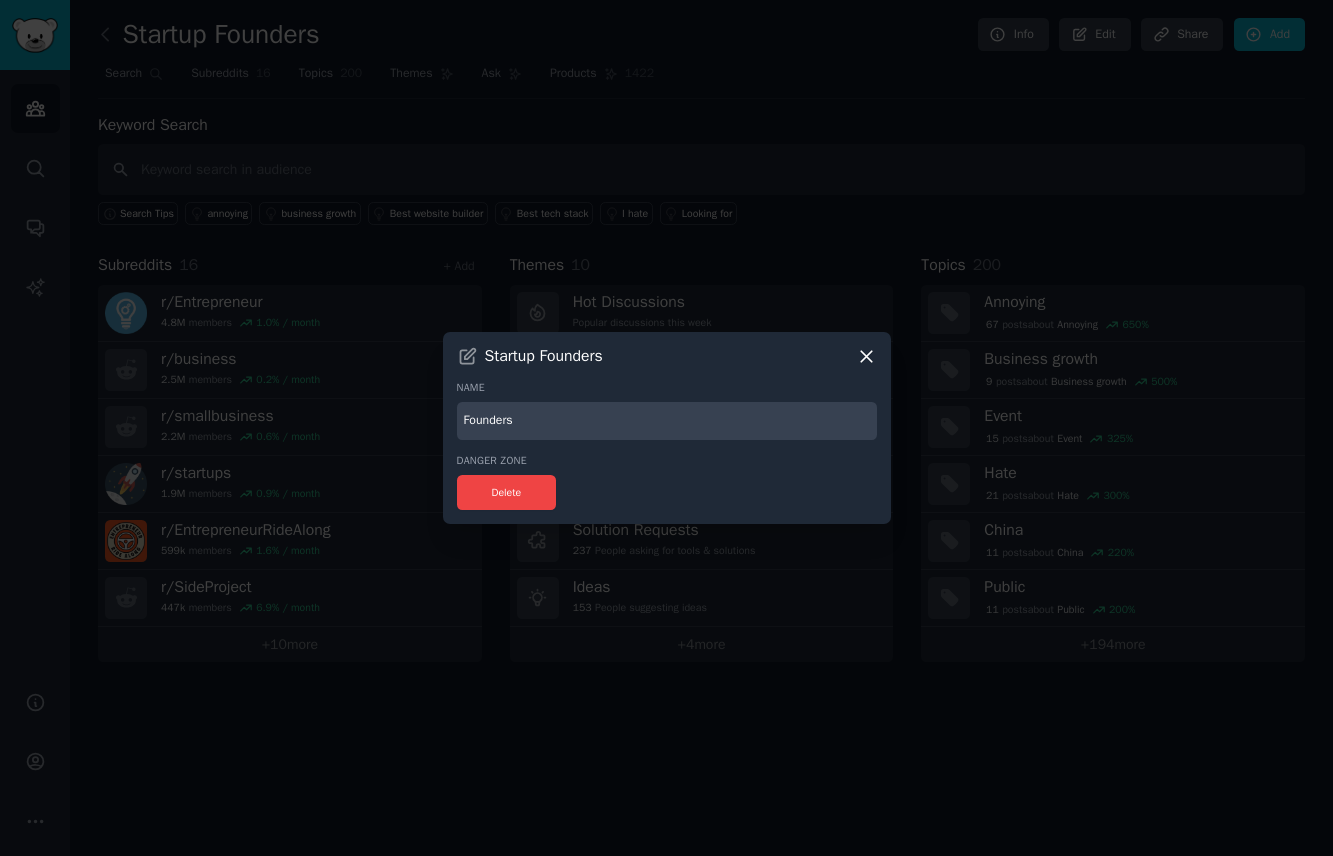 click 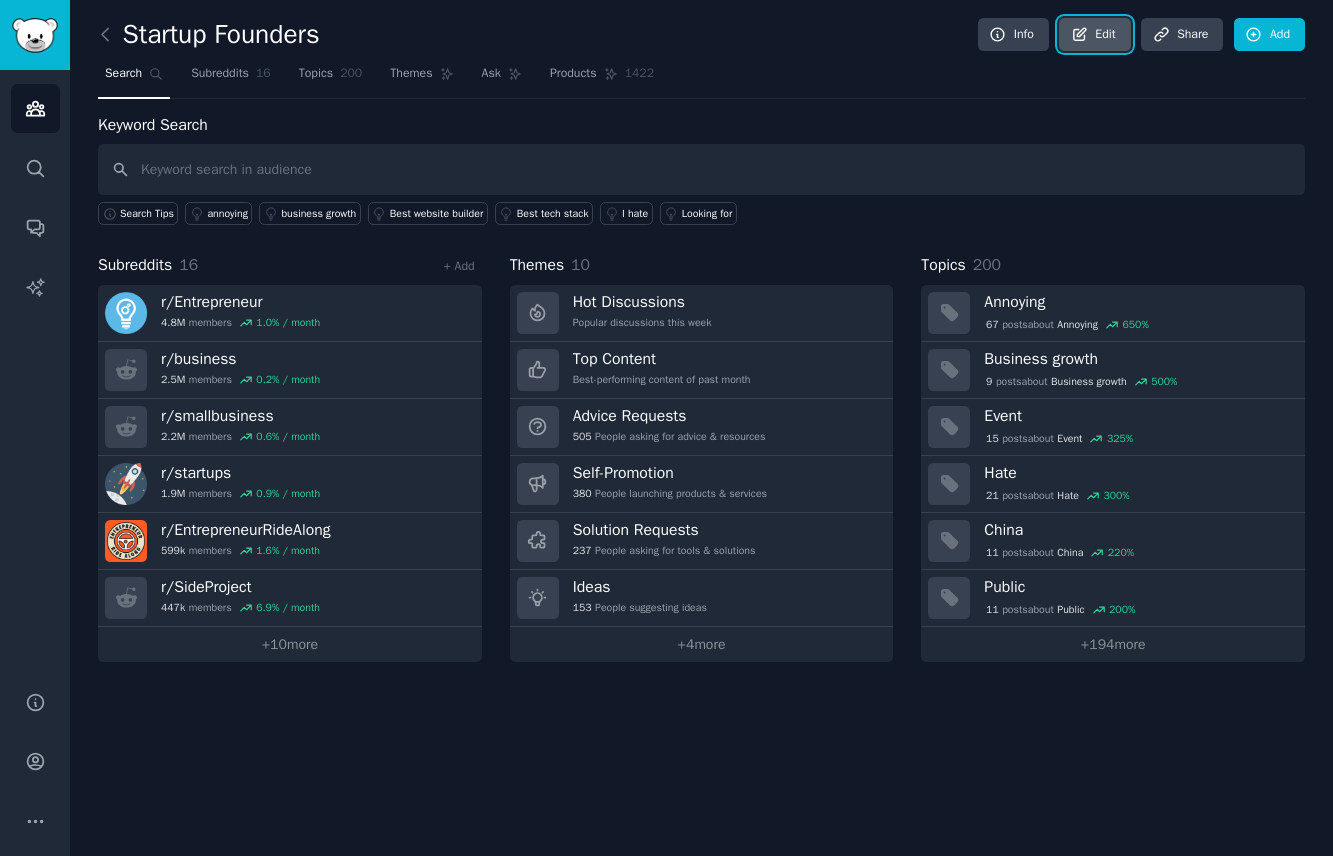 click on "Edit" at bounding box center (1094, 35) 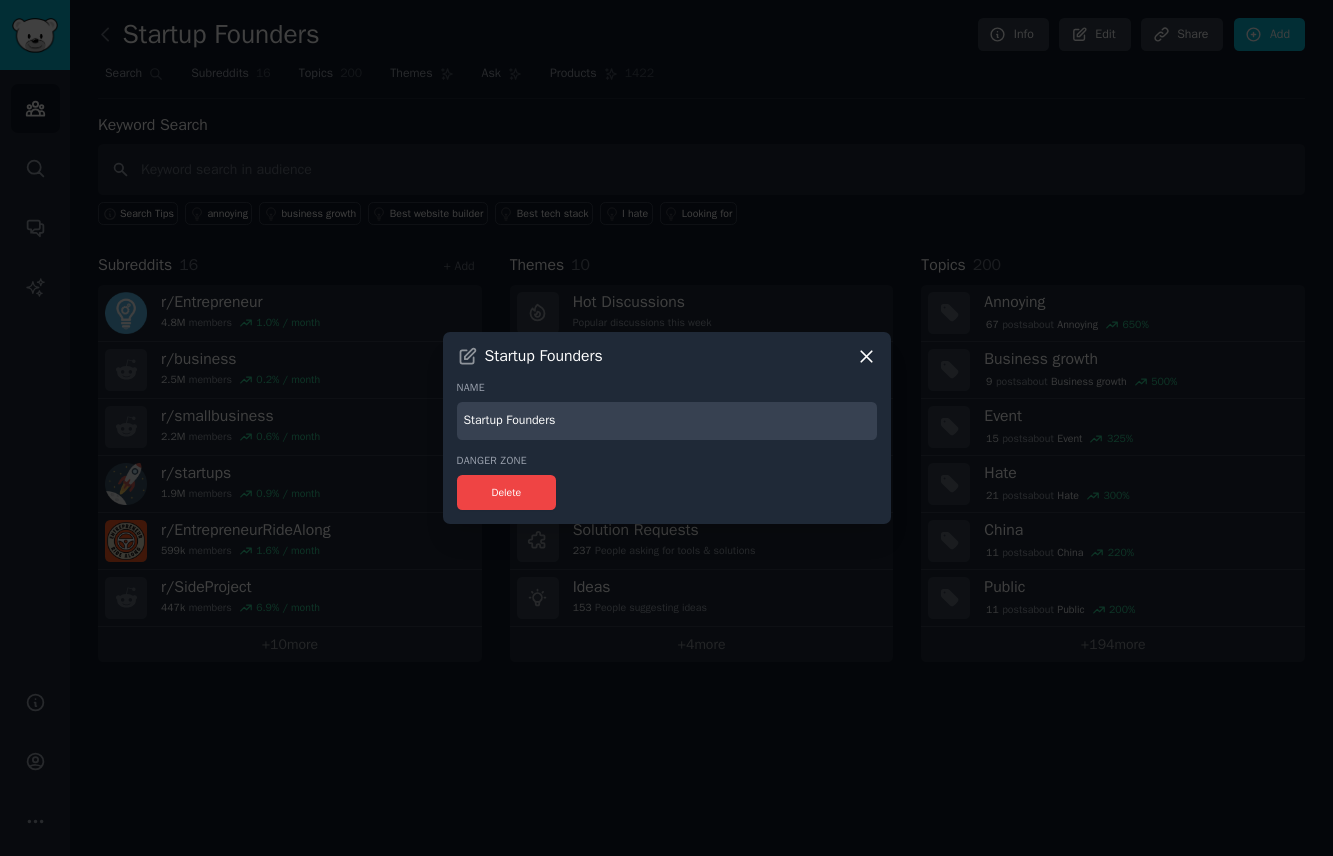 click on "Startup Founders" at bounding box center (667, 421) 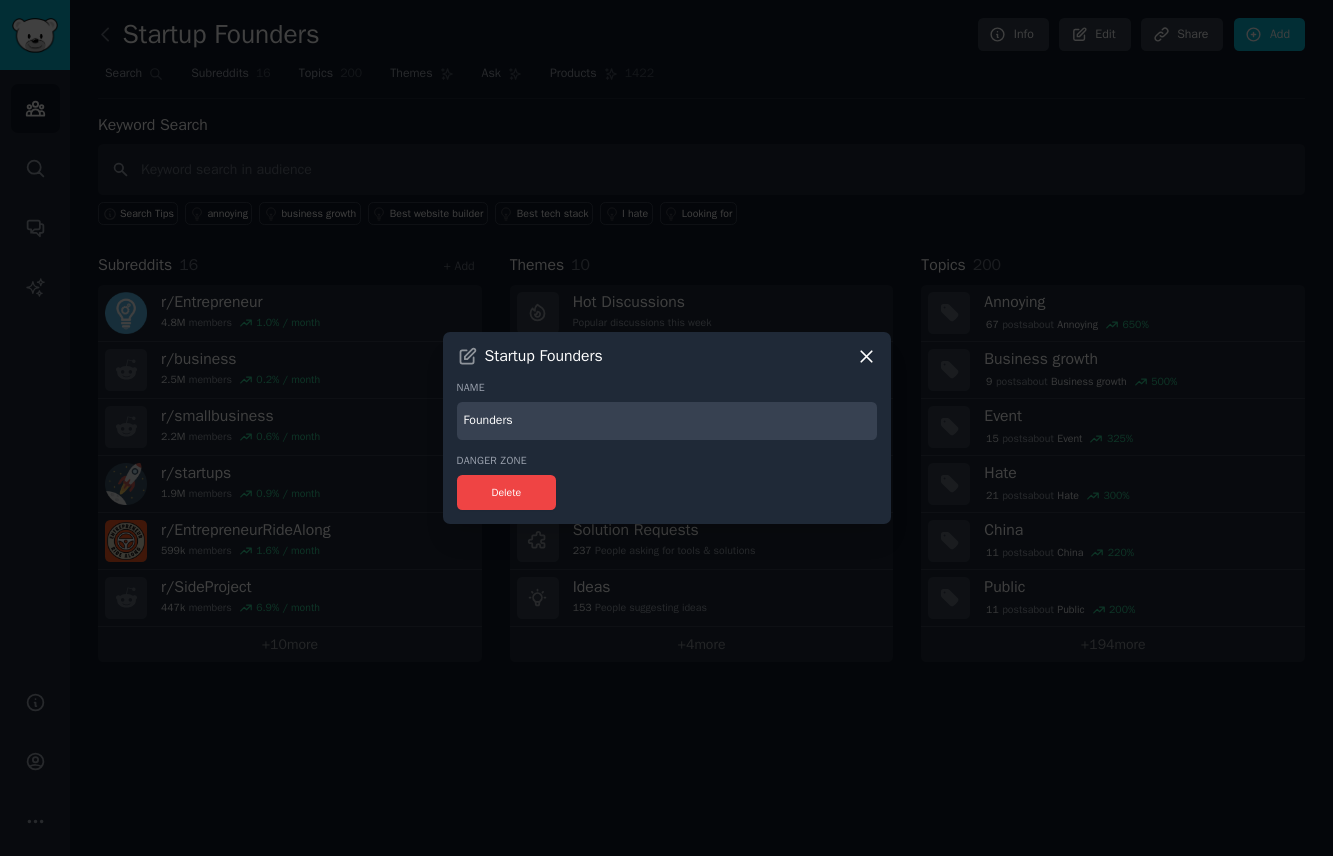 type on "Founders" 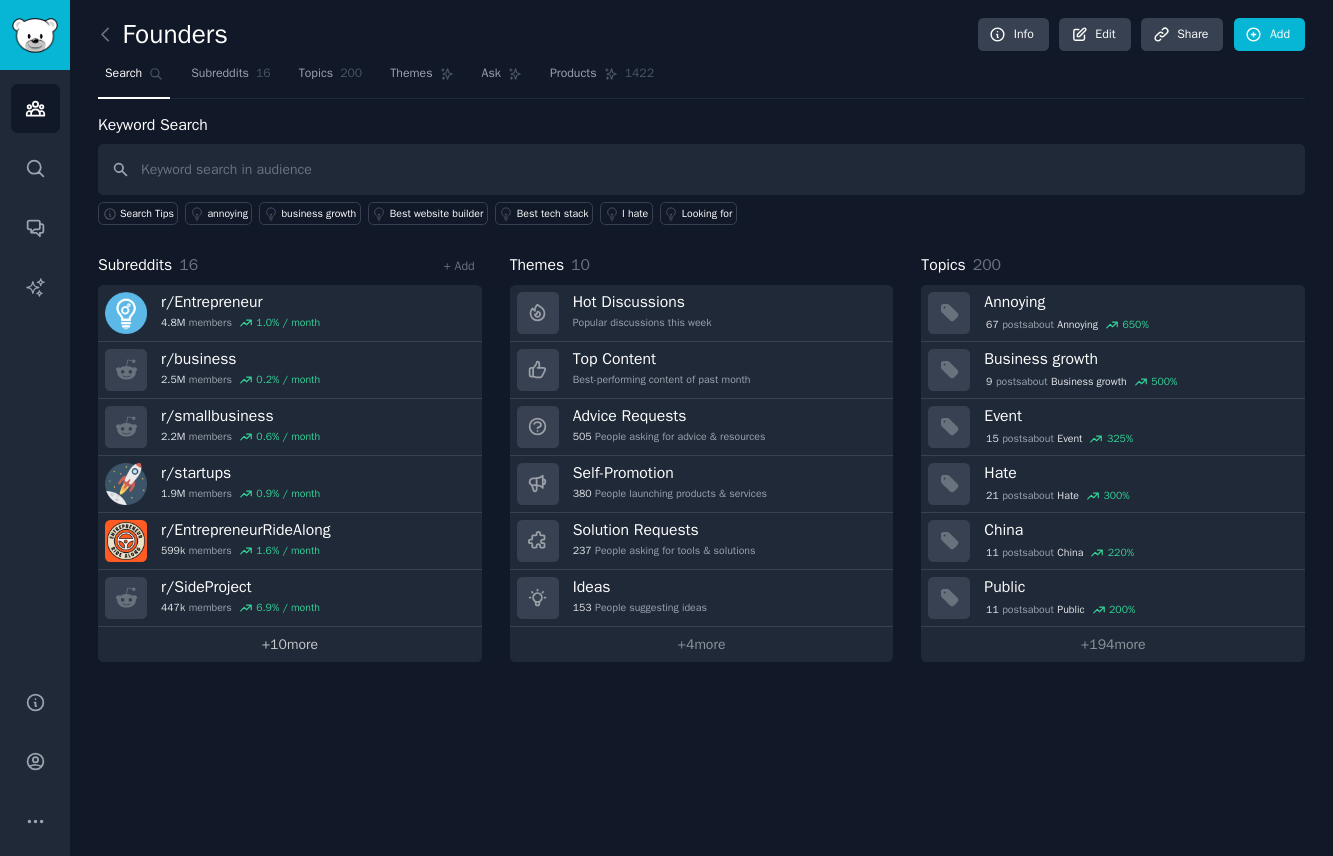 click on "+  10  more" at bounding box center [290, 644] 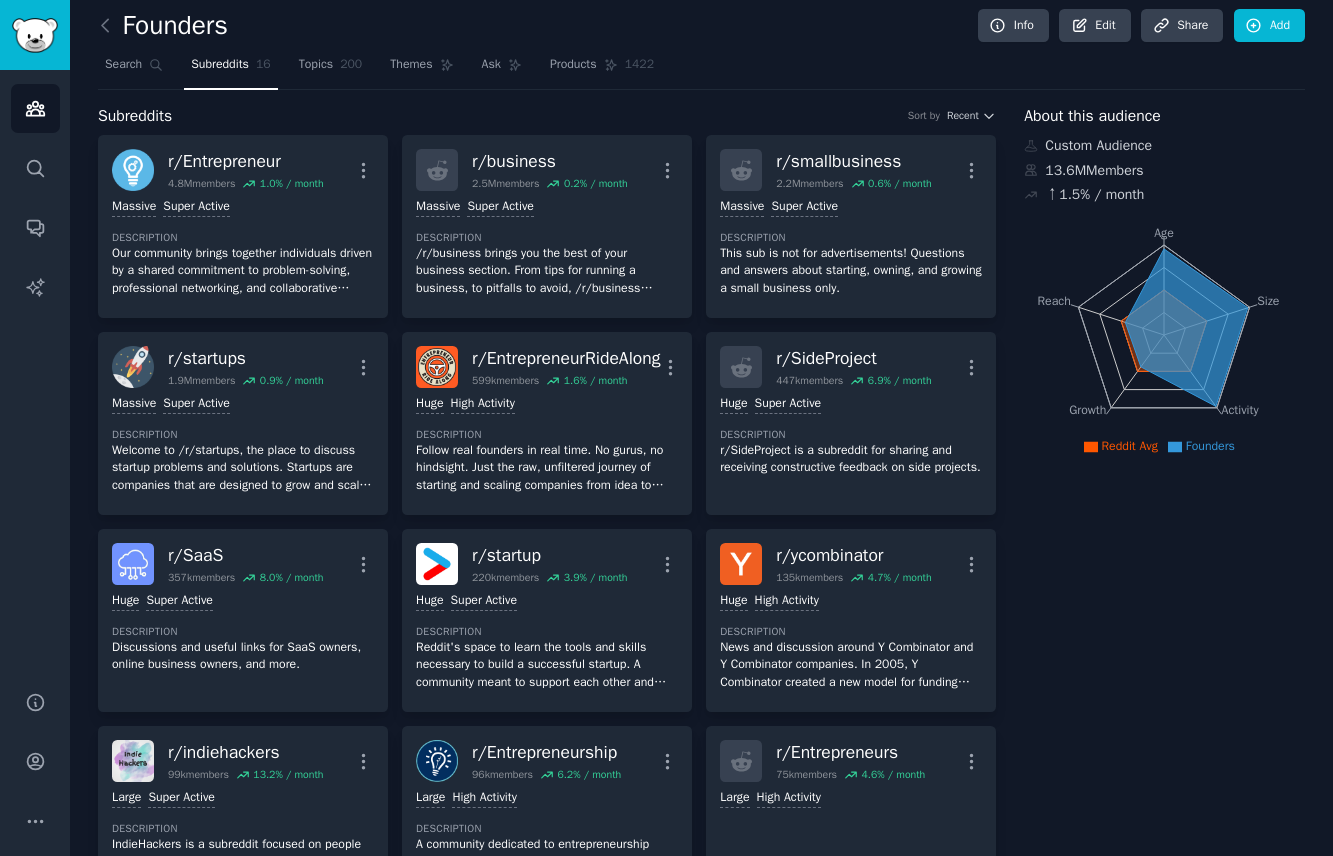 scroll, scrollTop: 0, scrollLeft: 0, axis: both 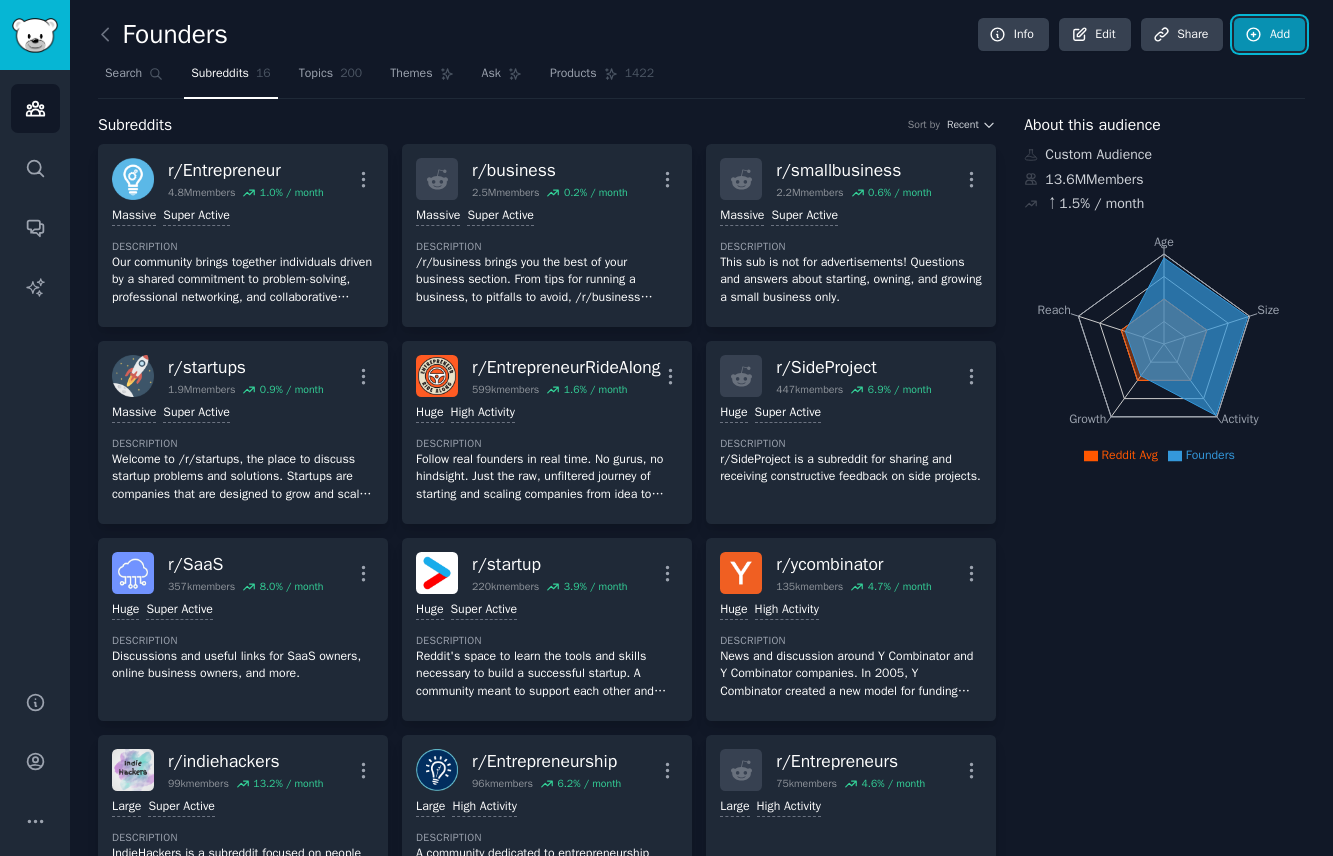 click 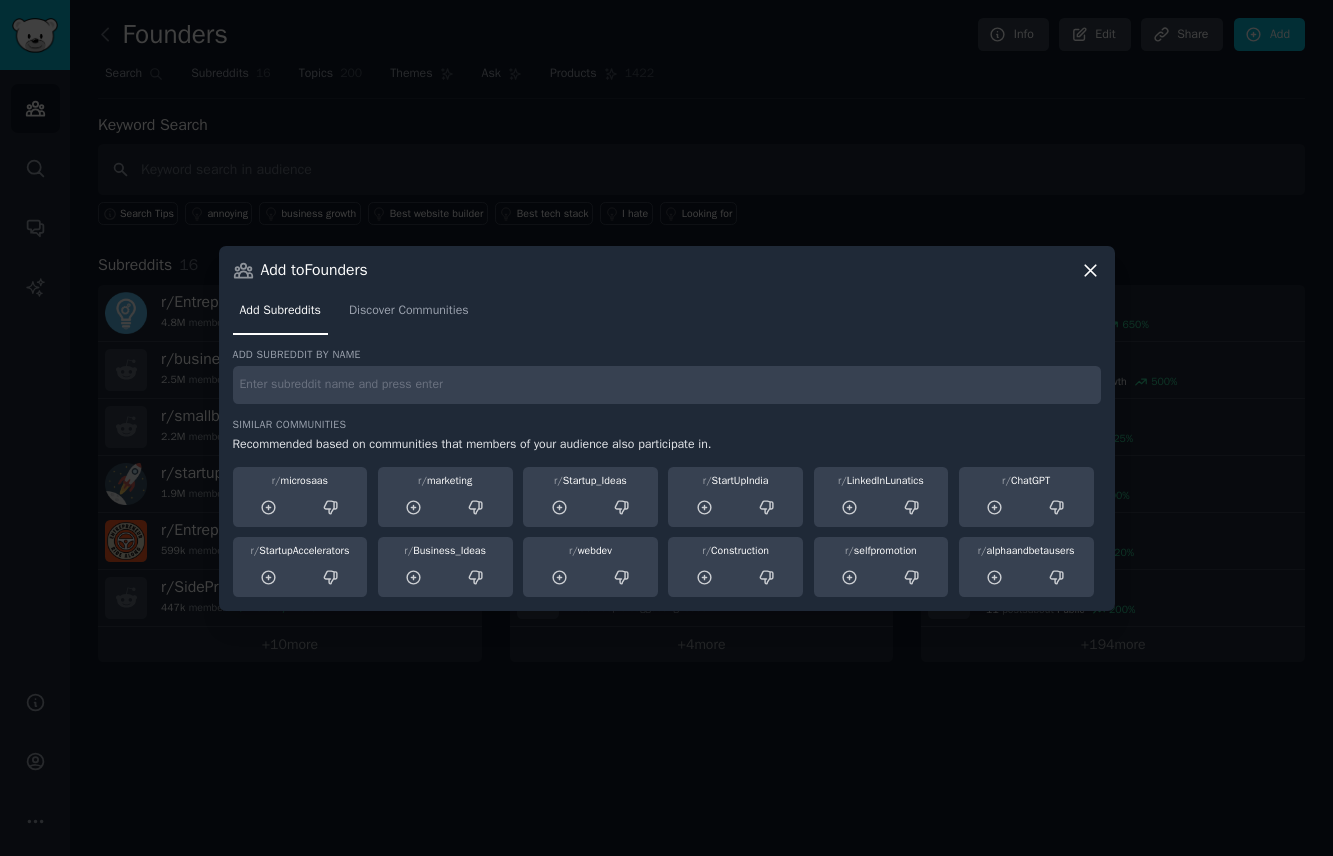 type 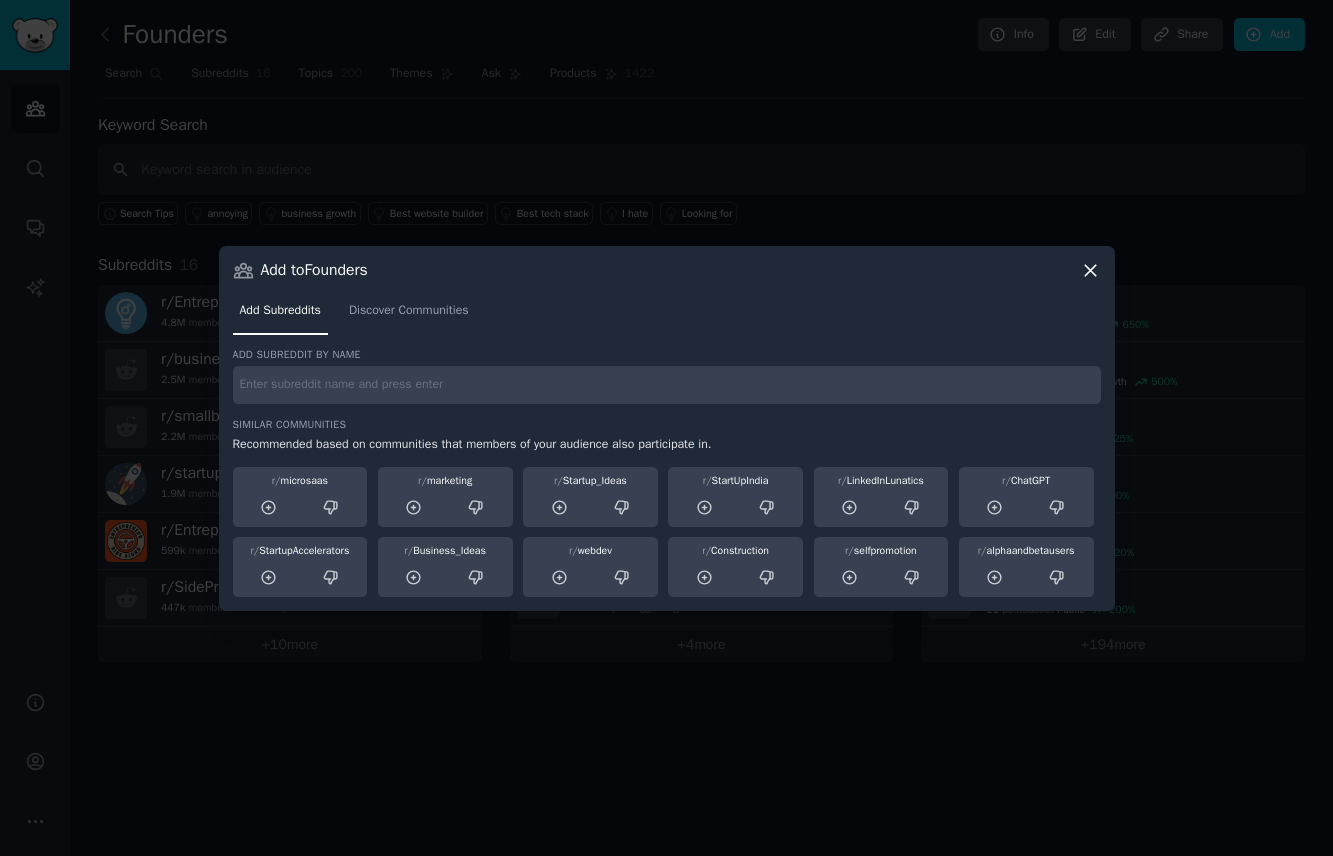 click at bounding box center [667, 385] 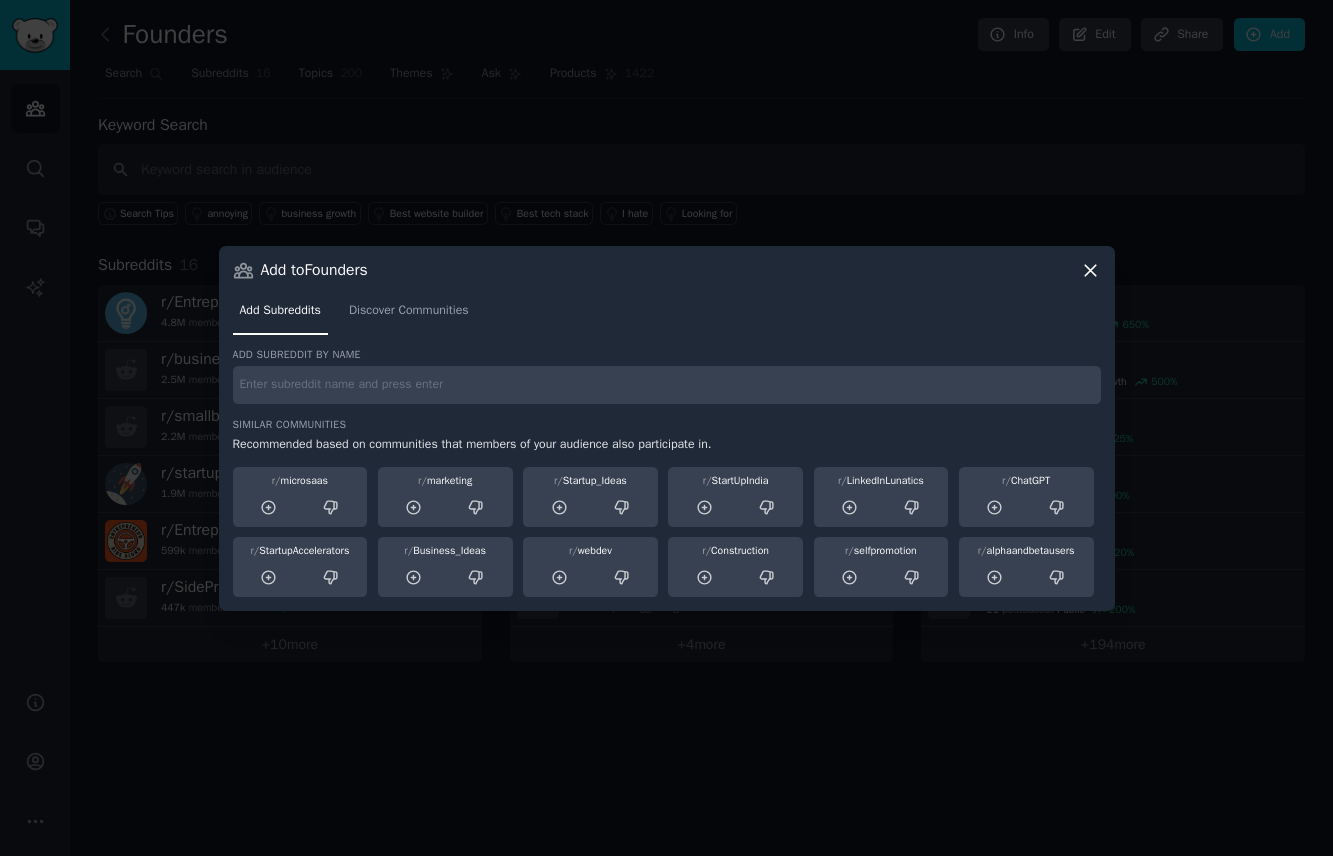 paste on "PlugYourProduct" 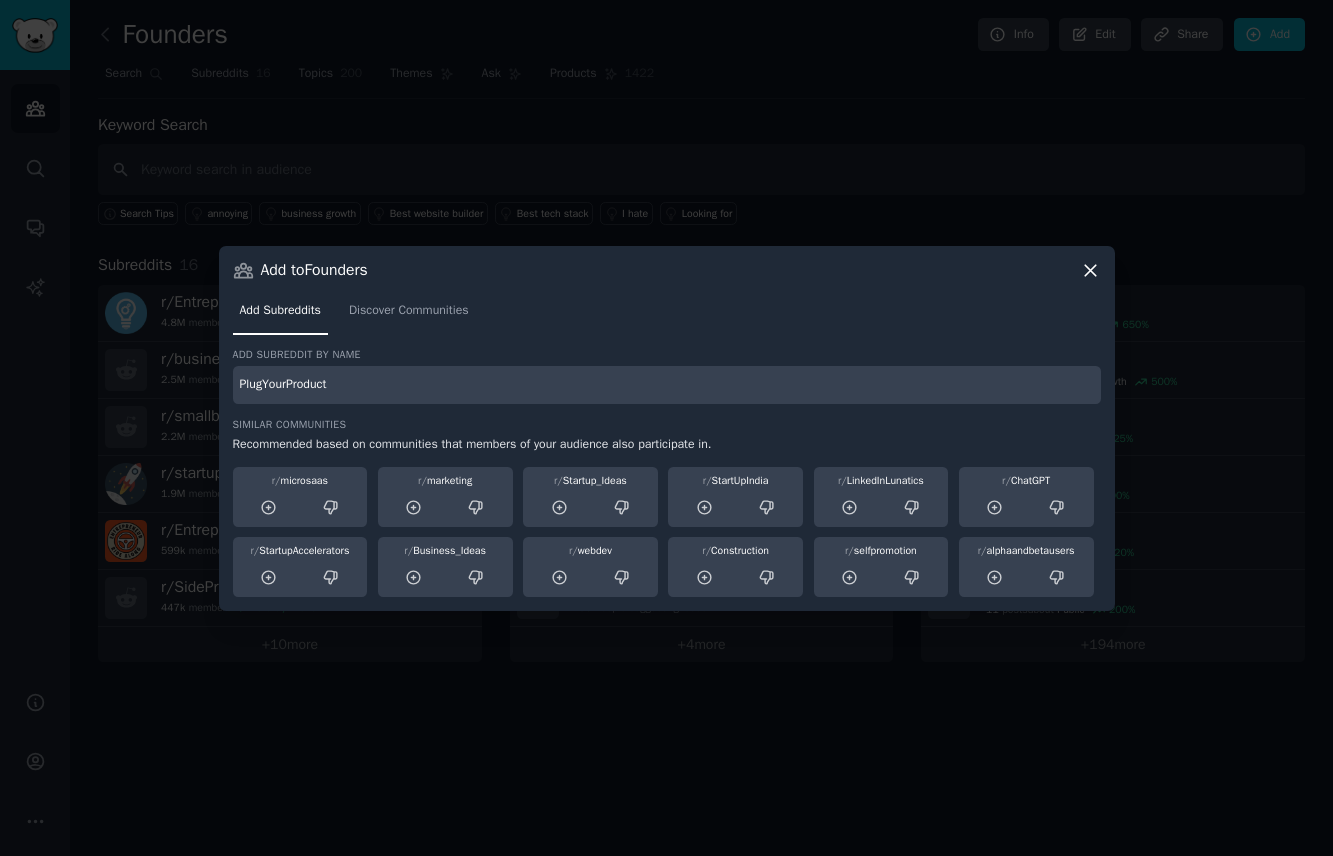 type on "PlugYourProduct" 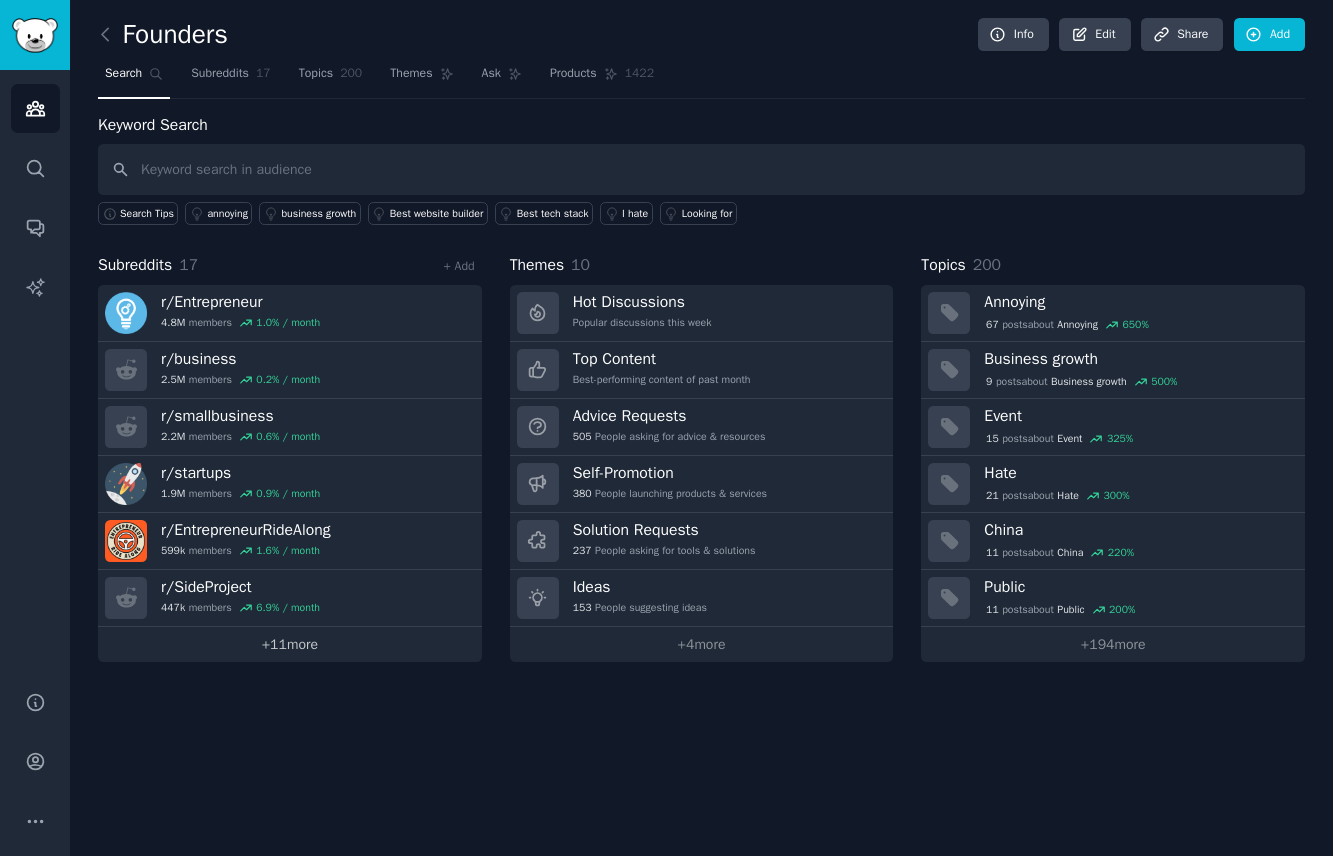 click on "+  11  more" at bounding box center [290, 644] 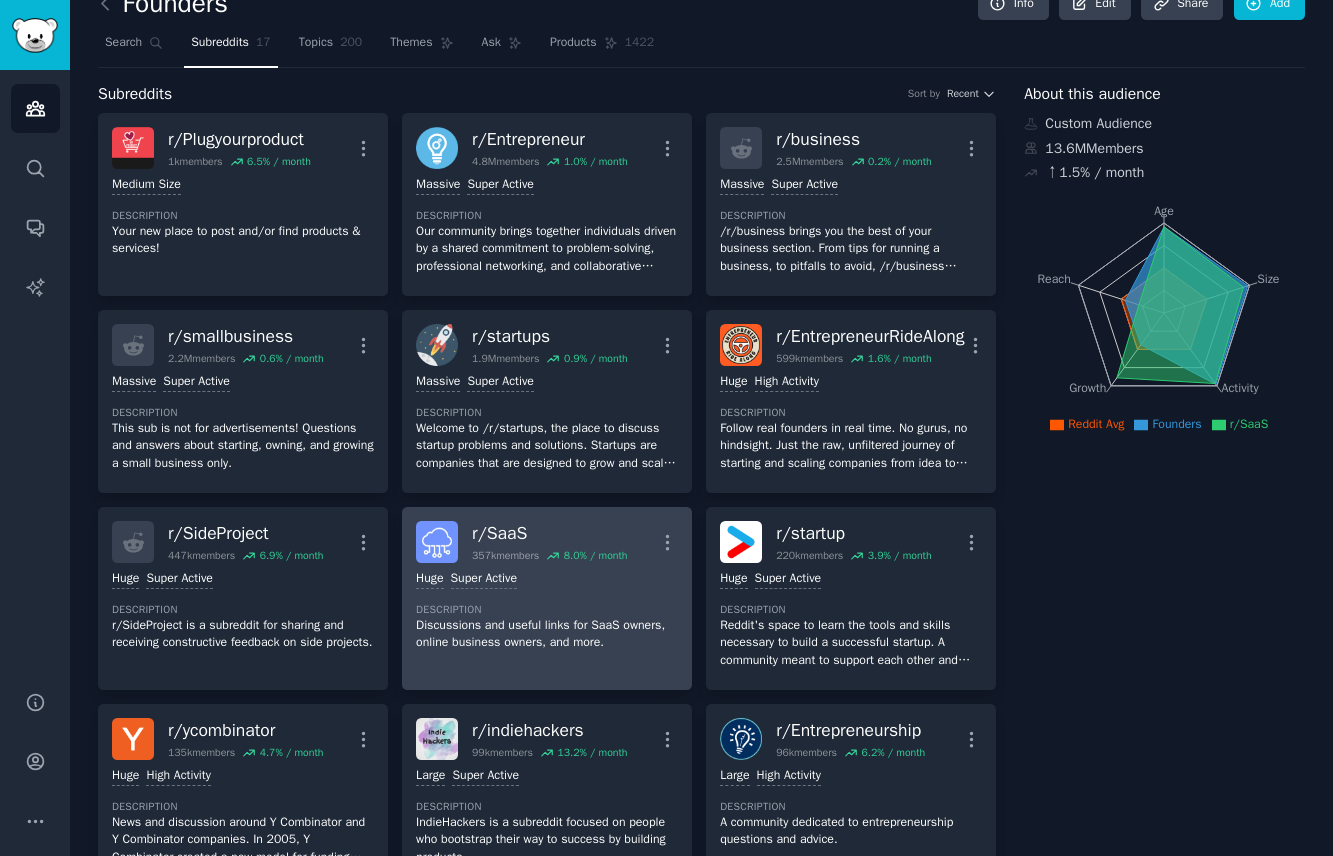 scroll, scrollTop: 0, scrollLeft: 0, axis: both 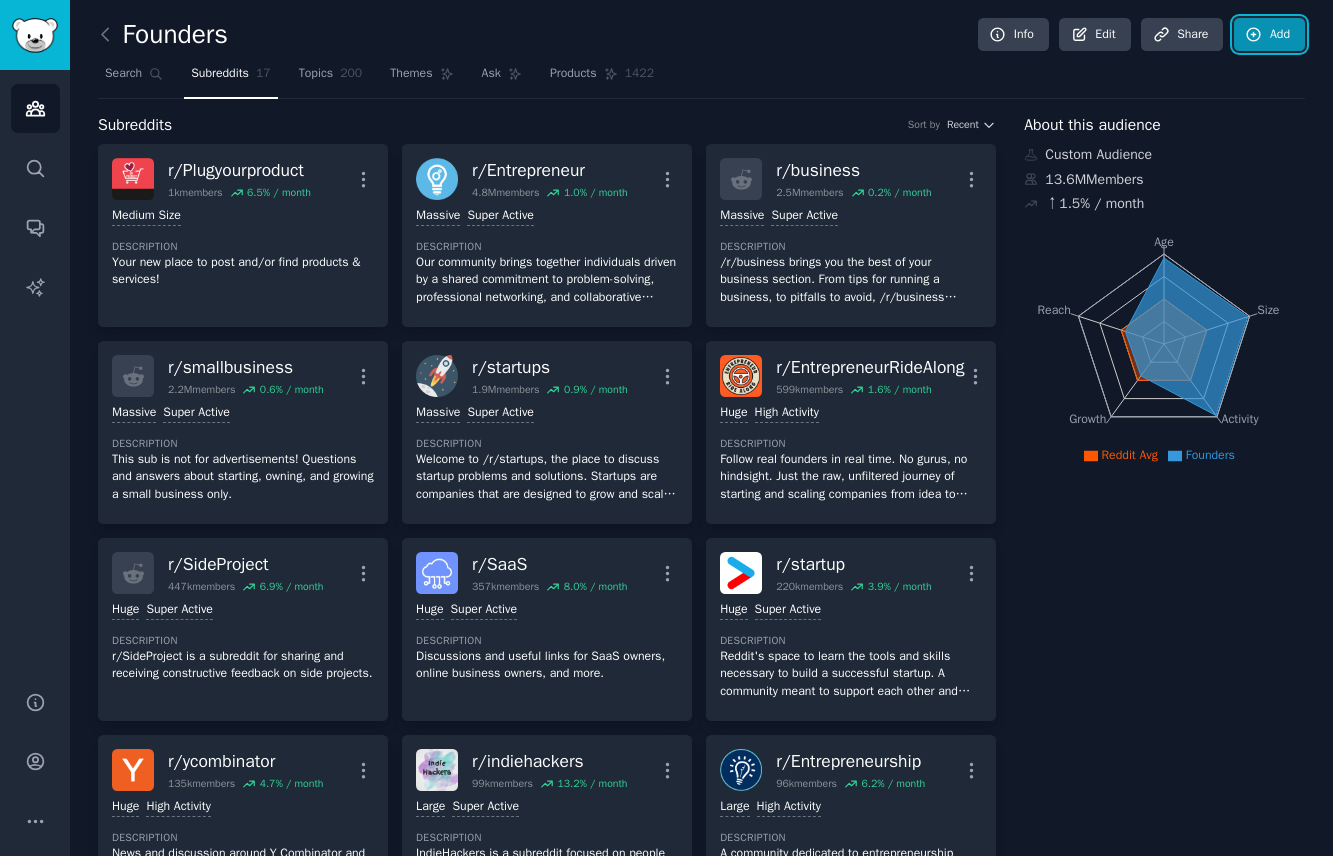 click on "Add" at bounding box center (1269, 35) 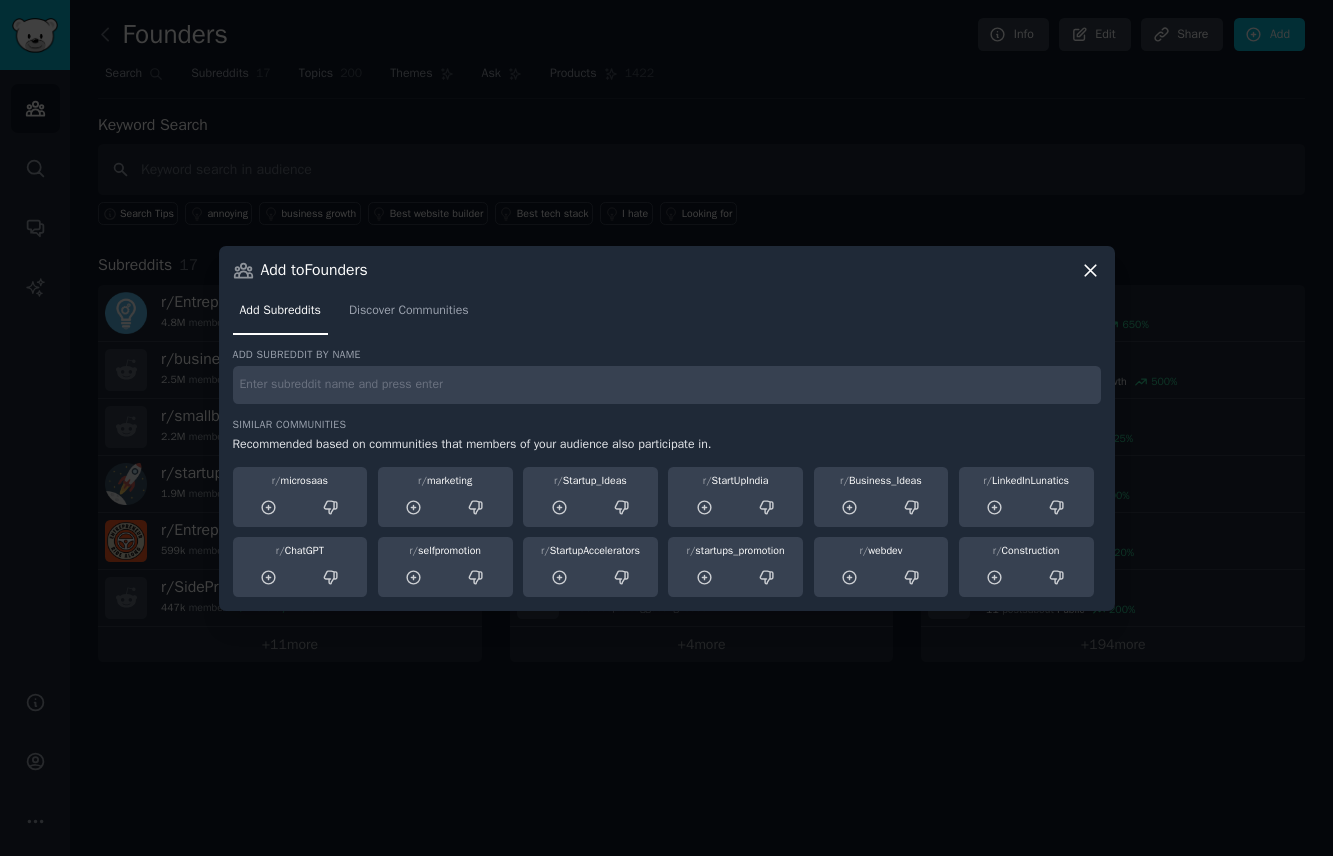 click at bounding box center (667, 385) 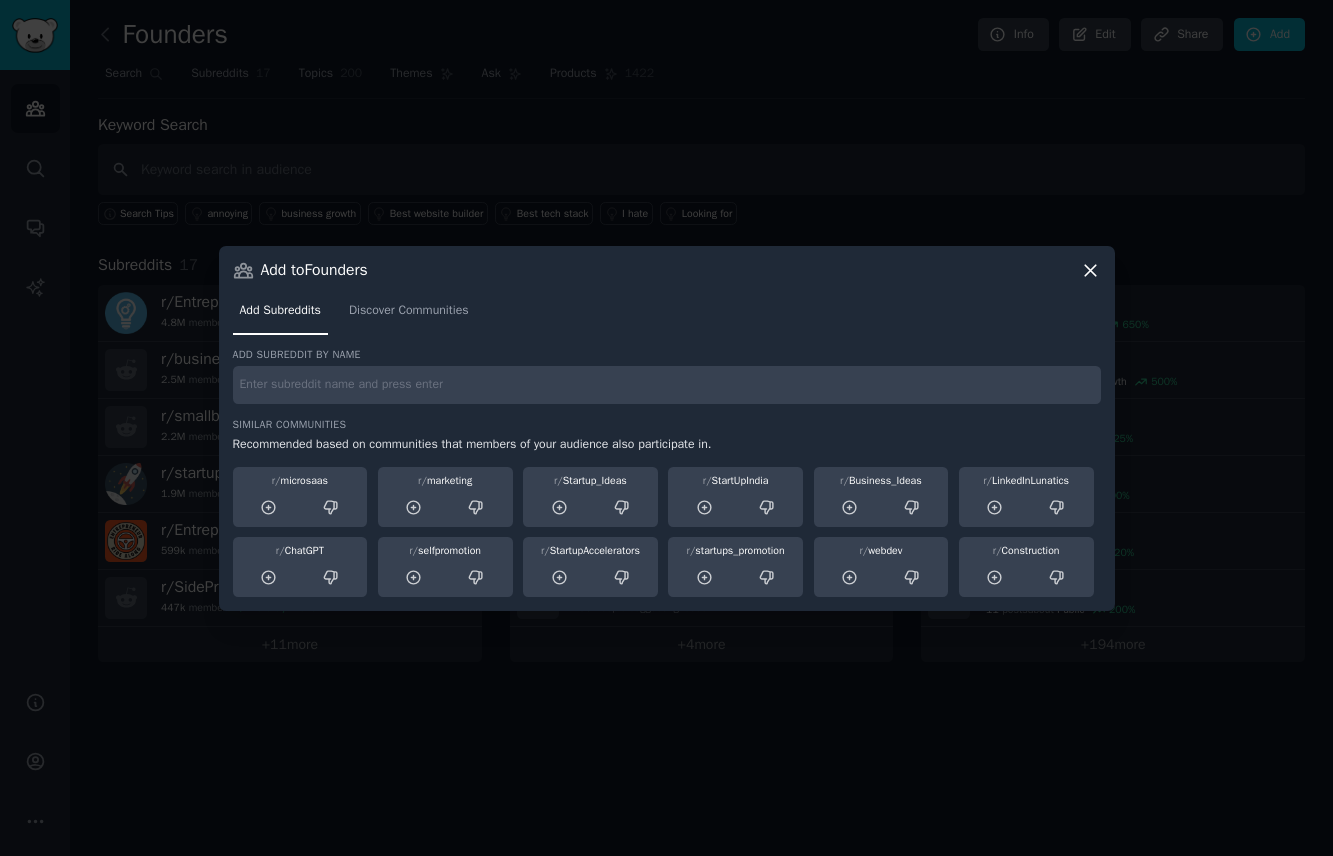 paste on "advancedentrepreneur" 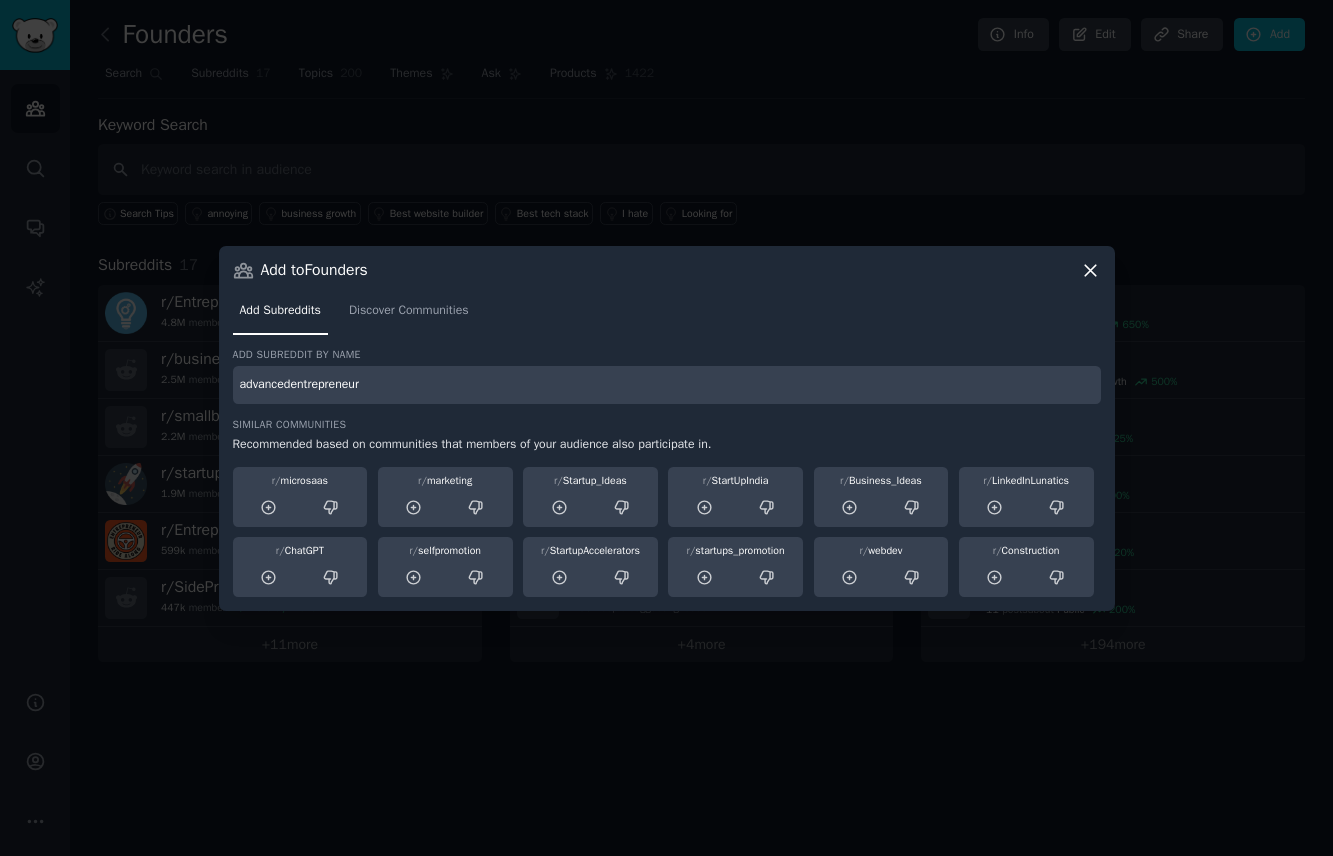 type on "advancedentrepreneur" 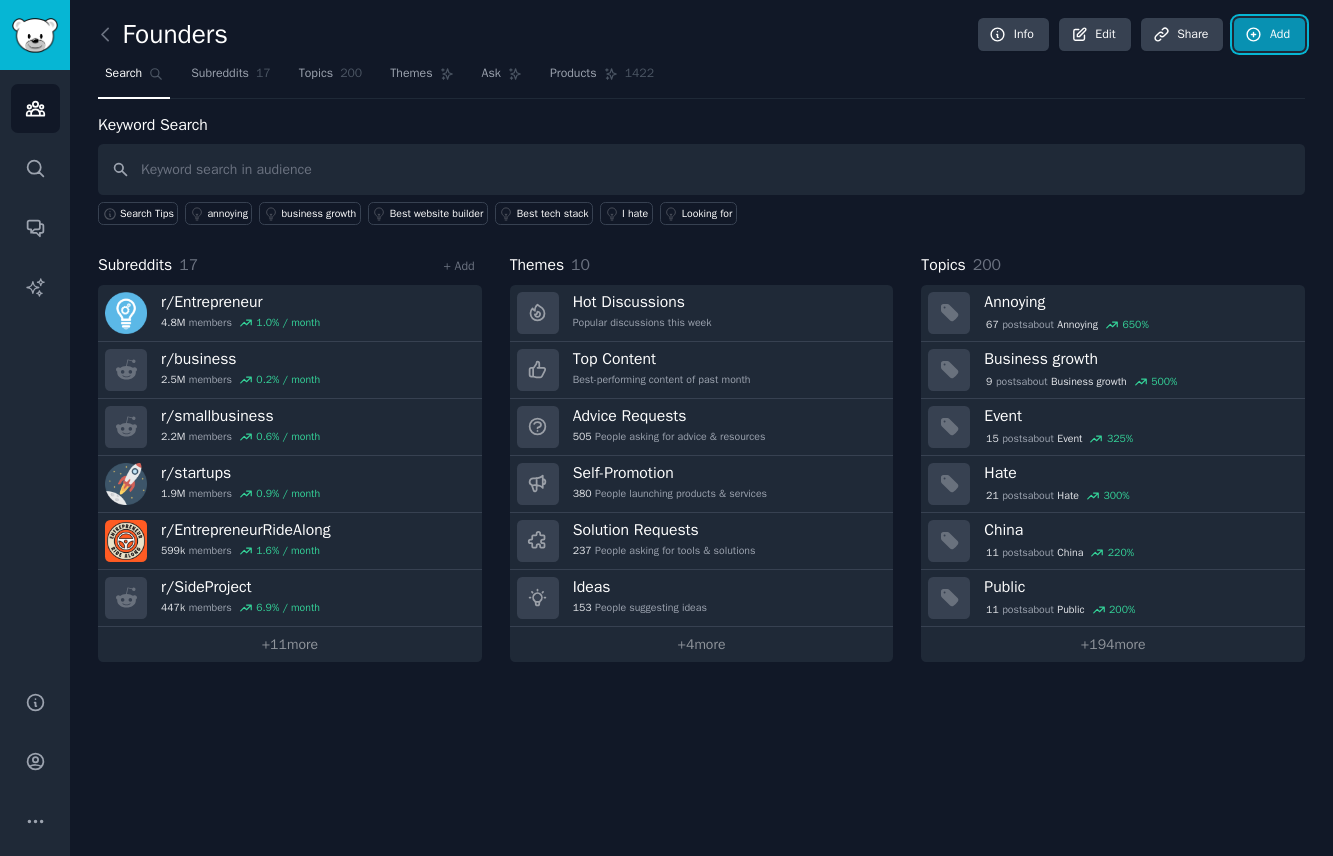 click on "Add" at bounding box center [1269, 35] 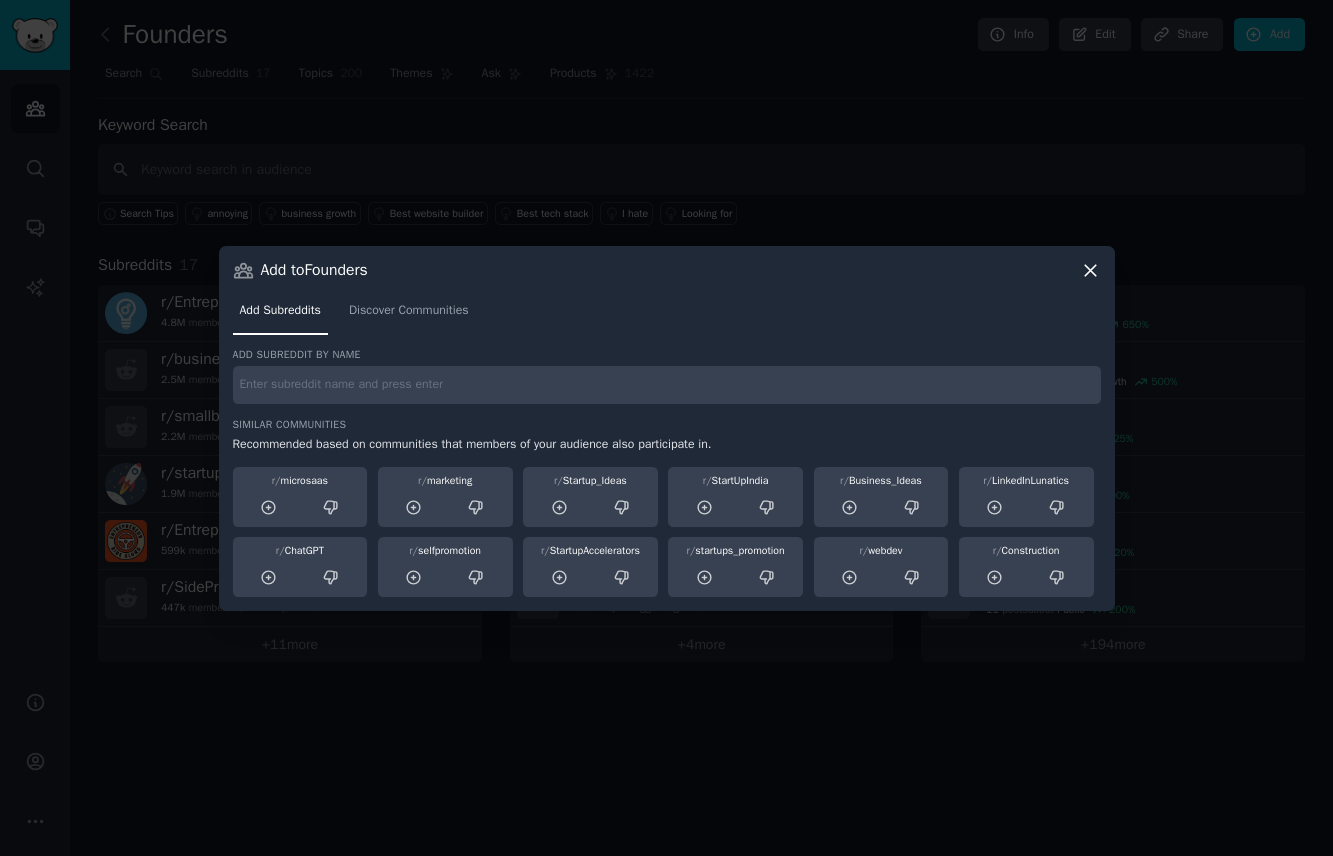 click on "Add subreddit by name Similar Communities Recommended based on communities that members of your audience also participate in. r/ microsaas r/ marketing r/ Startup_Ideas r/ StartUpIndia r/ Business_Ideas r/ LinkedInLunatics r/ ChatGPT r/ selfpromotion r/ StartupAccelerators r/ startups_promotion r/ webdev r/ Construction" at bounding box center [667, 472] 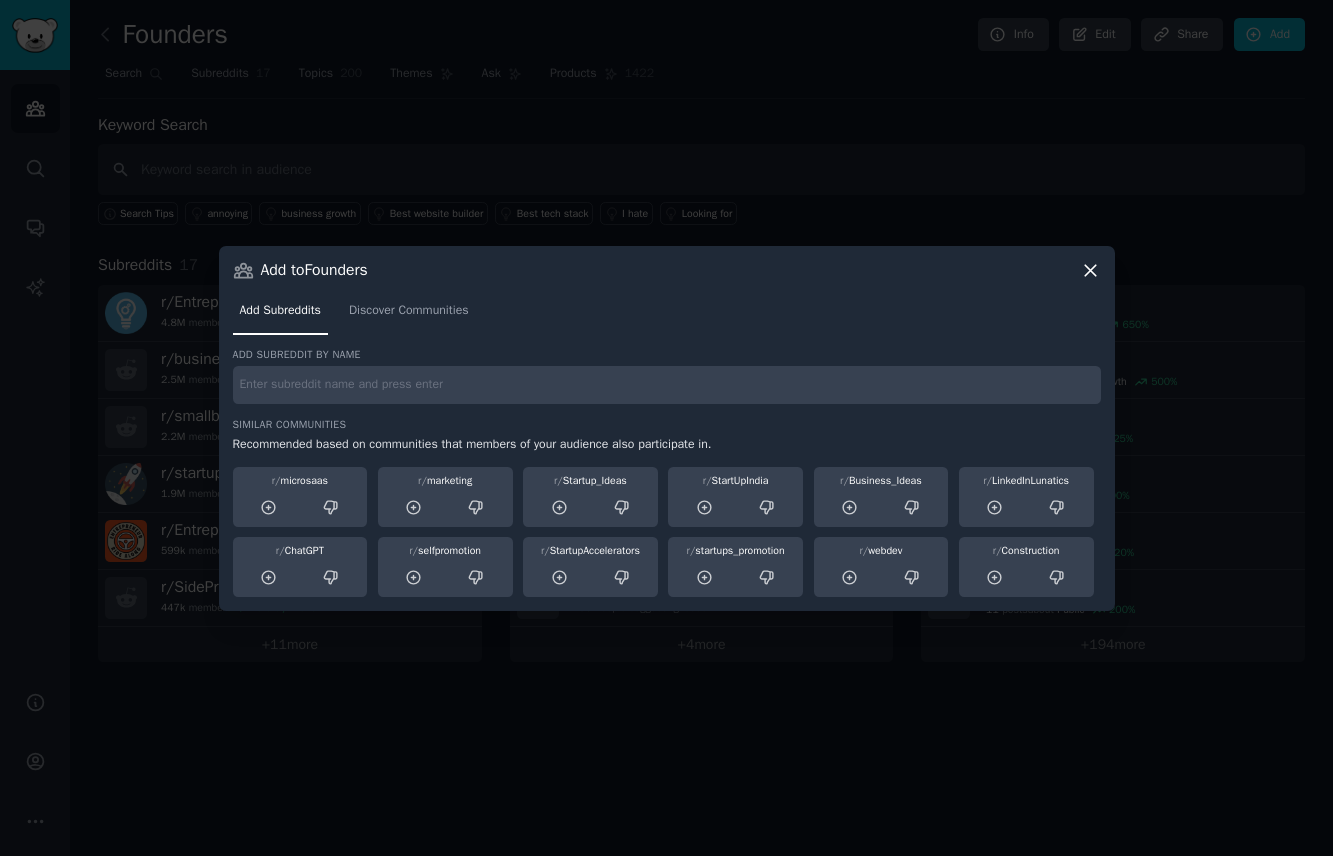 click at bounding box center [667, 385] 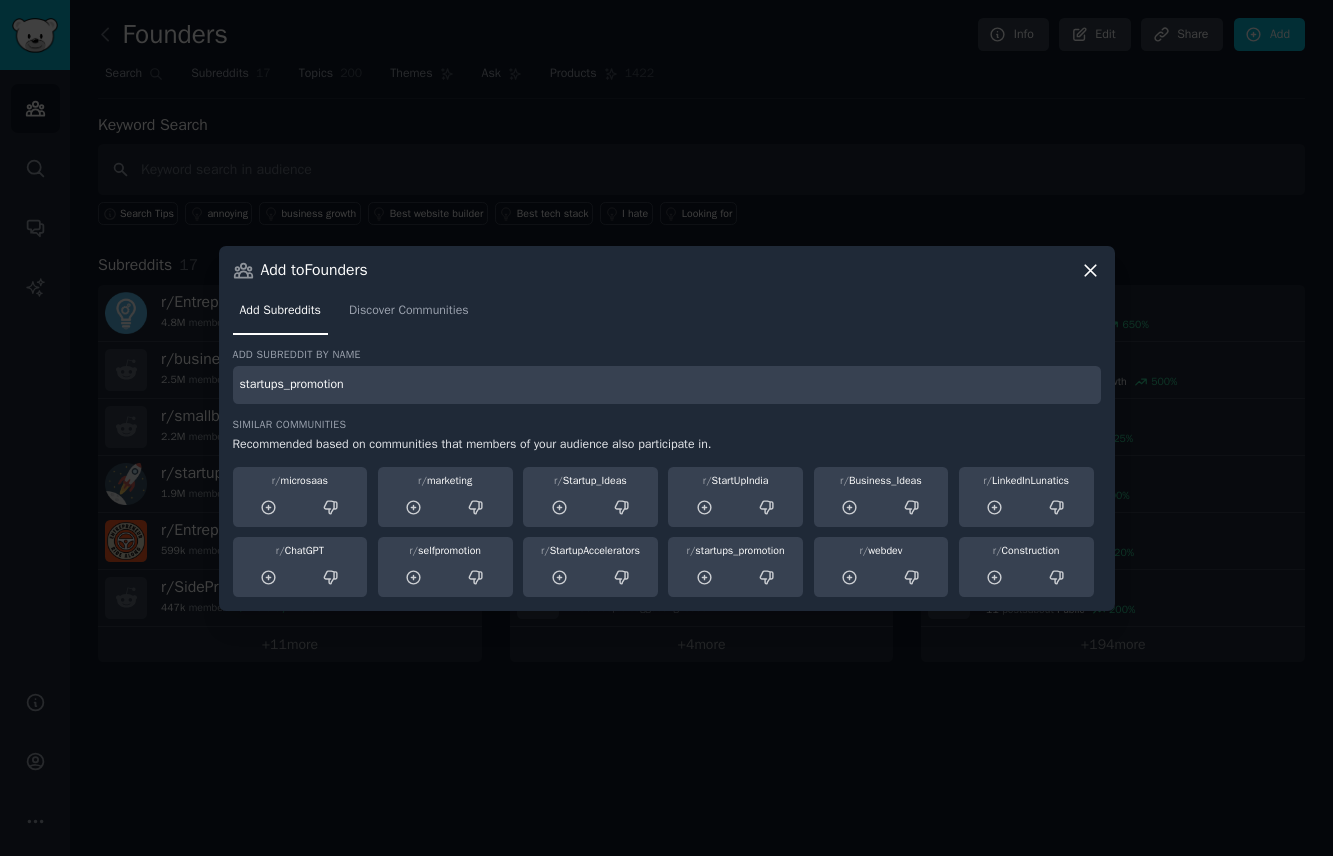 type on "startups_promotion" 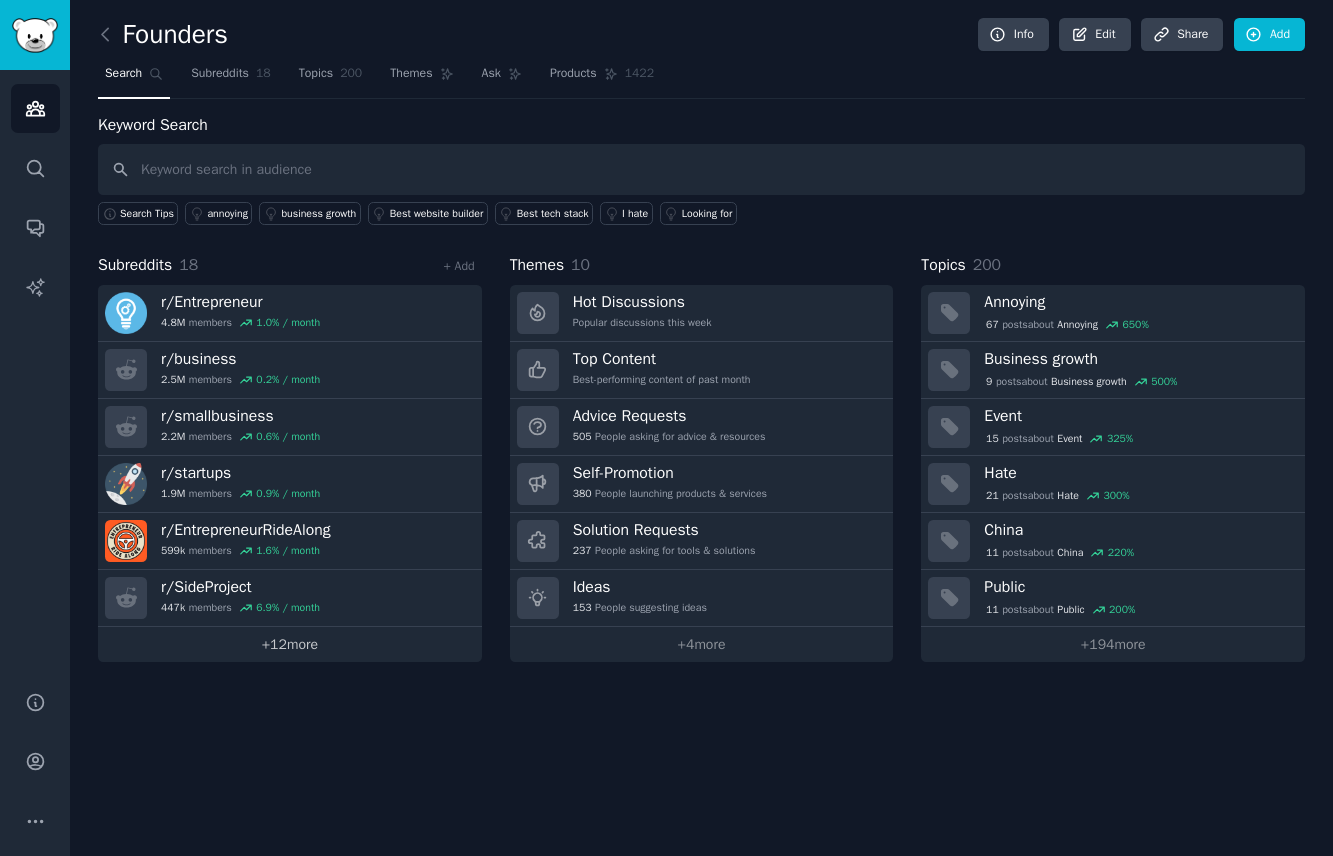 click on "+  12  more" at bounding box center [290, 644] 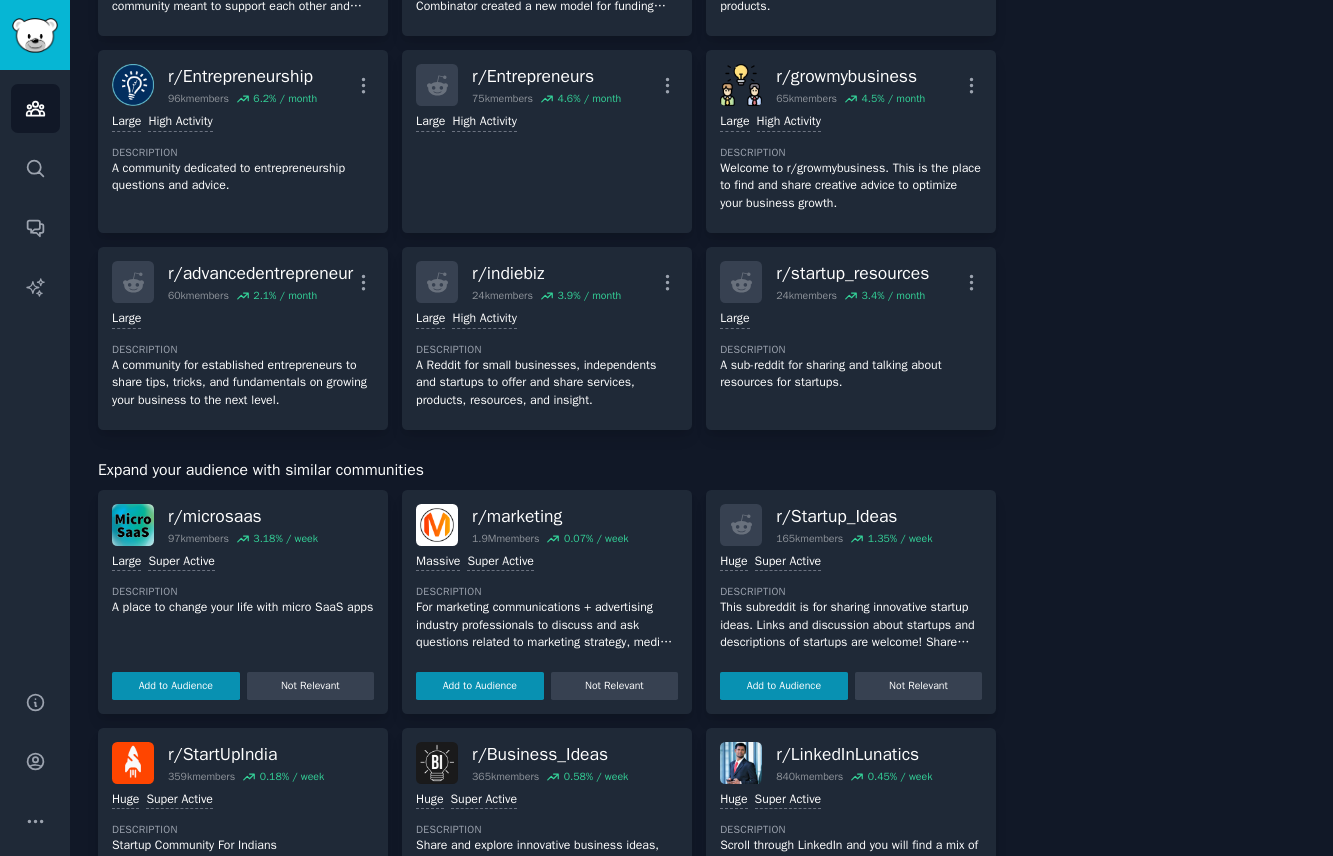 scroll, scrollTop: 0, scrollLeft: 0, axis: both 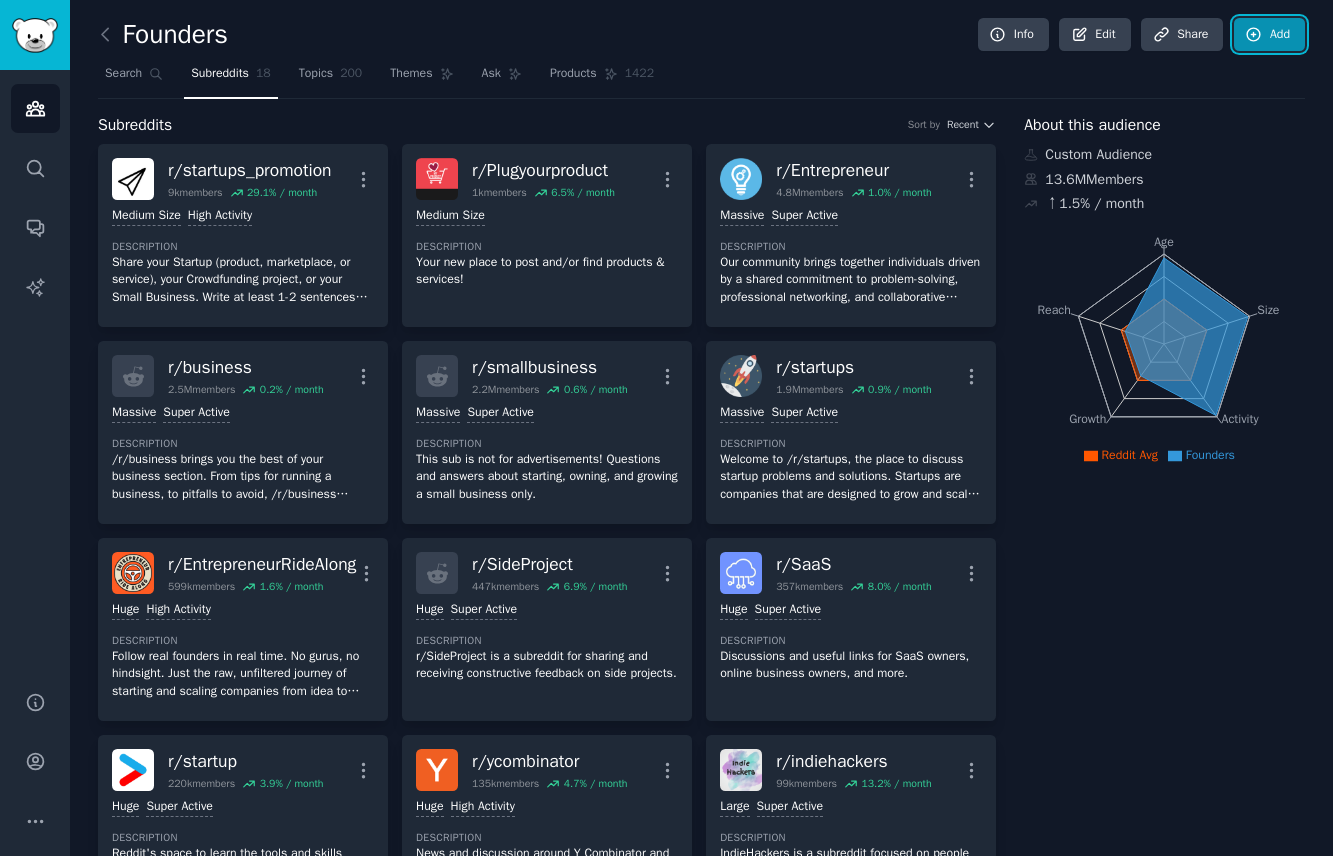 click on "Add" at bounding box center (1269, 35) 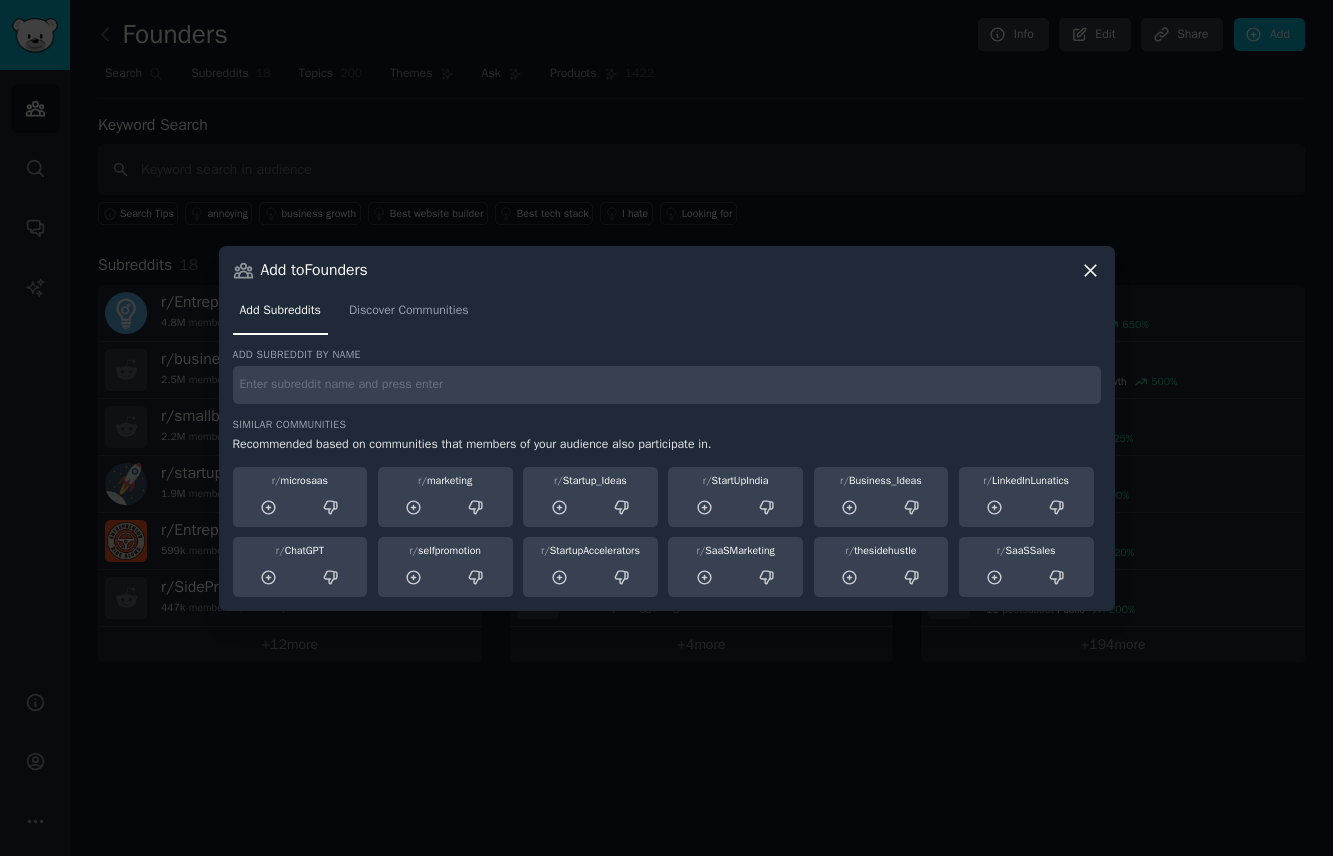 click on "Add subreddit by name Similar Communities Recommended based on communities that members of your audience also participate in. r/ microsaas r/ marketing r/ Startup_Ideas r/ StartUpIndia r/ Business_Ideas r/ LinkedInLunatics r/ ChatGPT r/ selfpromotion r/ StartupAccelerators r/ SaaSMarketing r/ thesidehustle r/ SaaSSales" at bounding box center (667, 472) 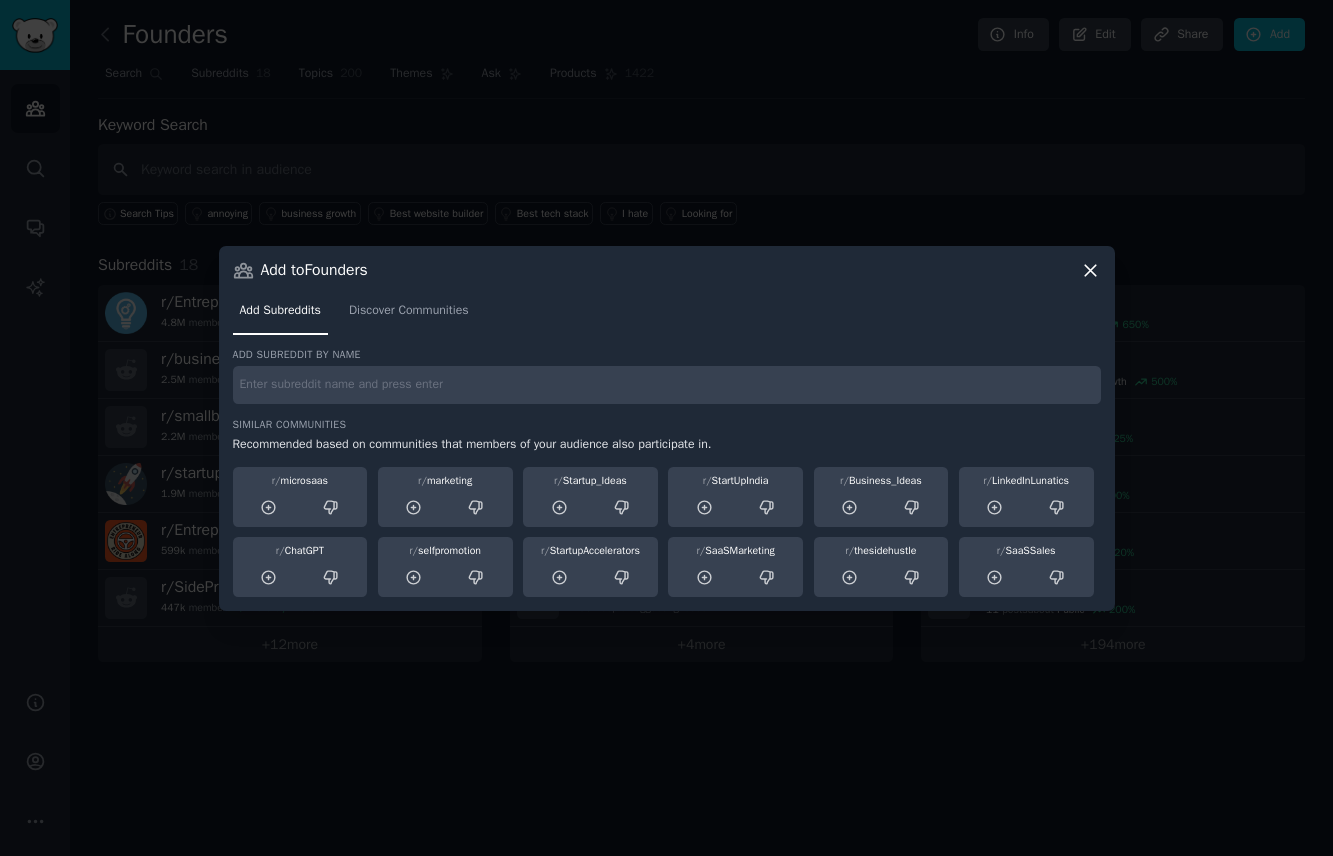 click at bounding box center [667, 385] 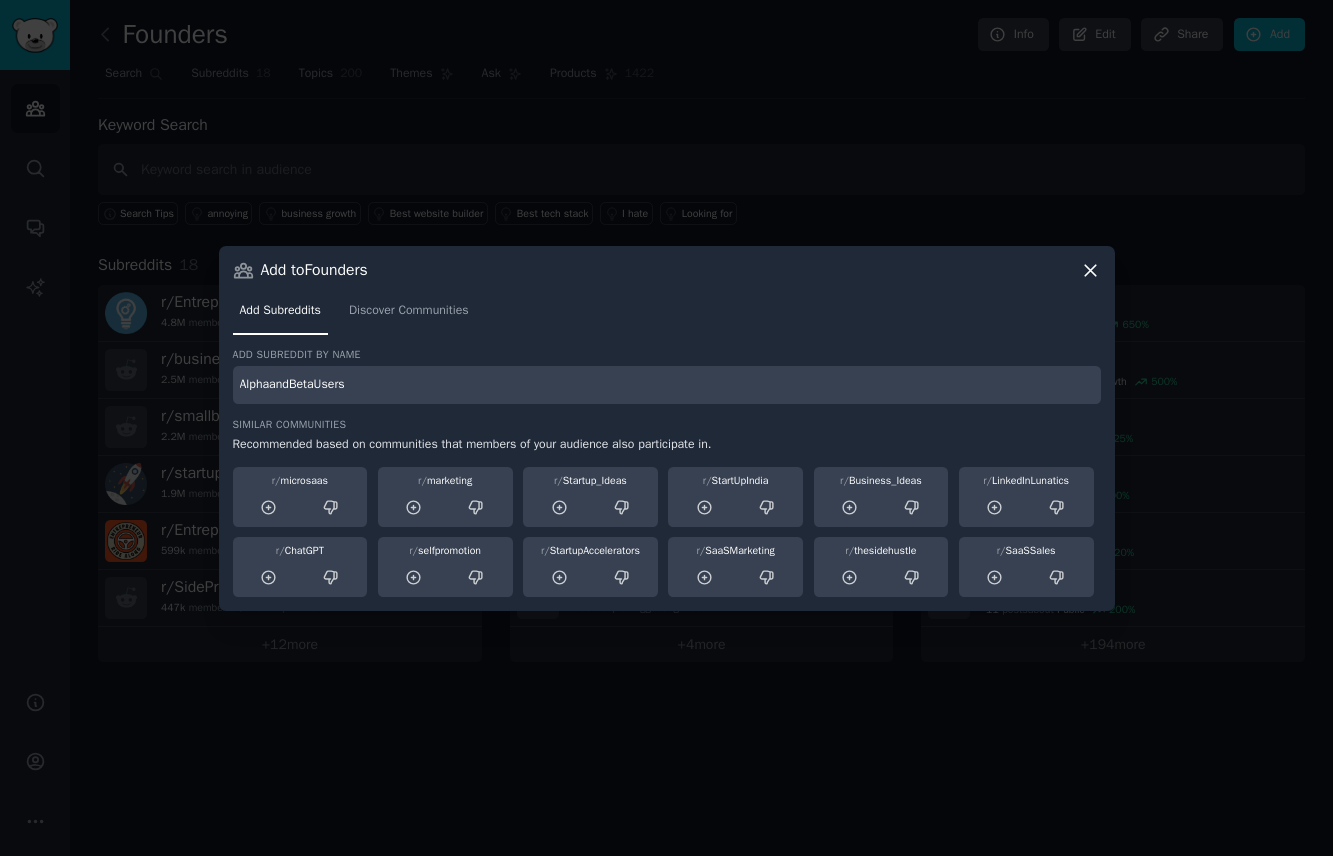 type on "AlphaandBetaUsers" 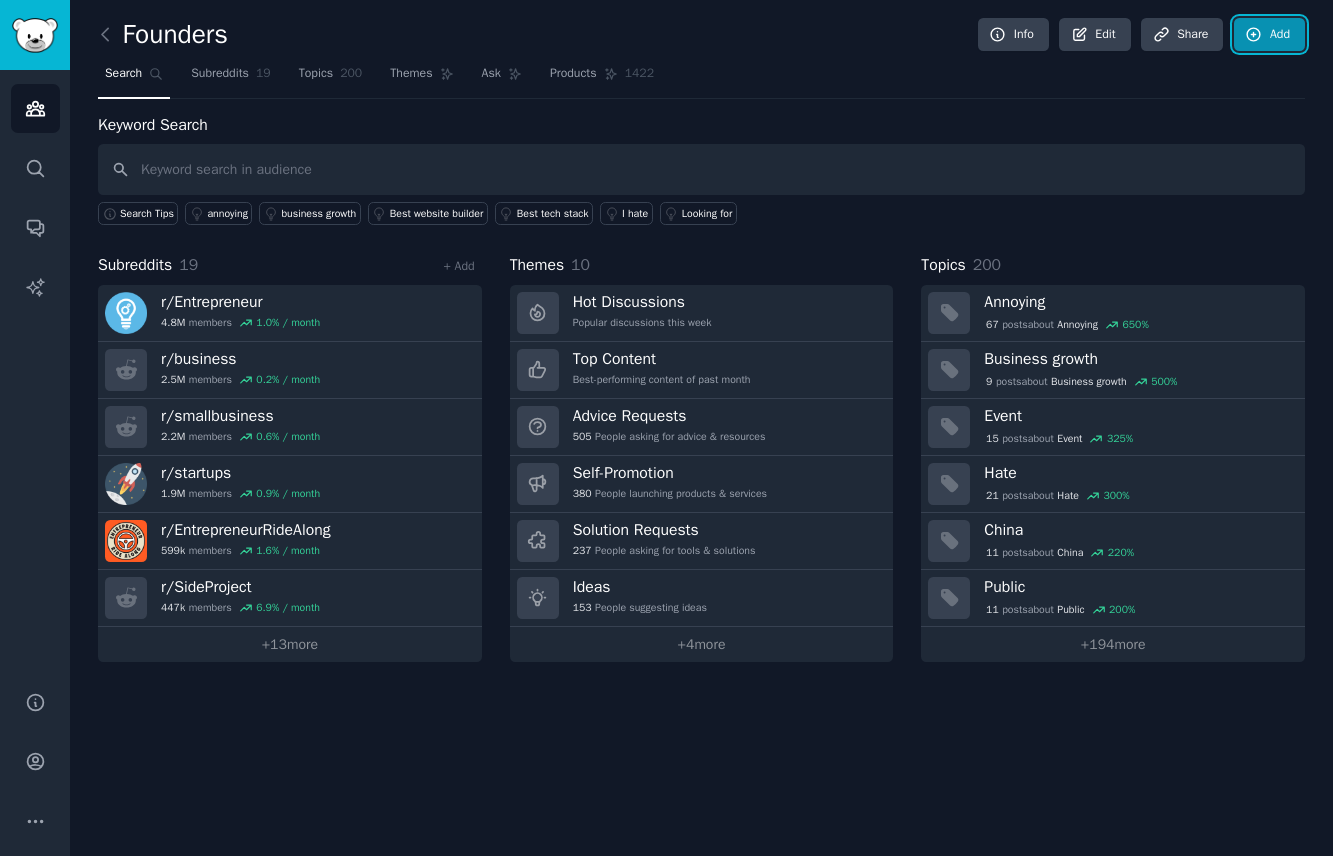 click on "Add" at bounding box center [1269, 35] 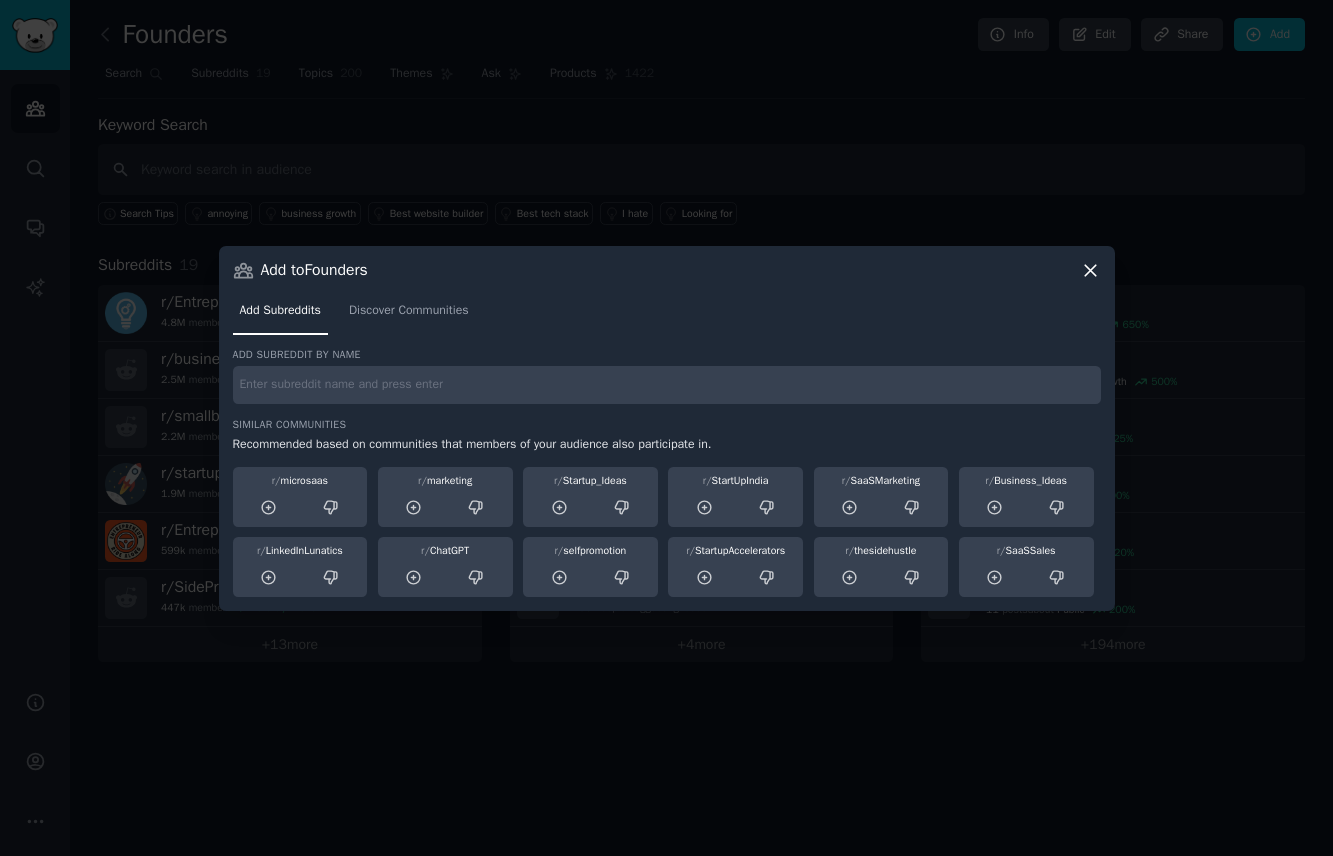 click at bounding box center (667, 385) 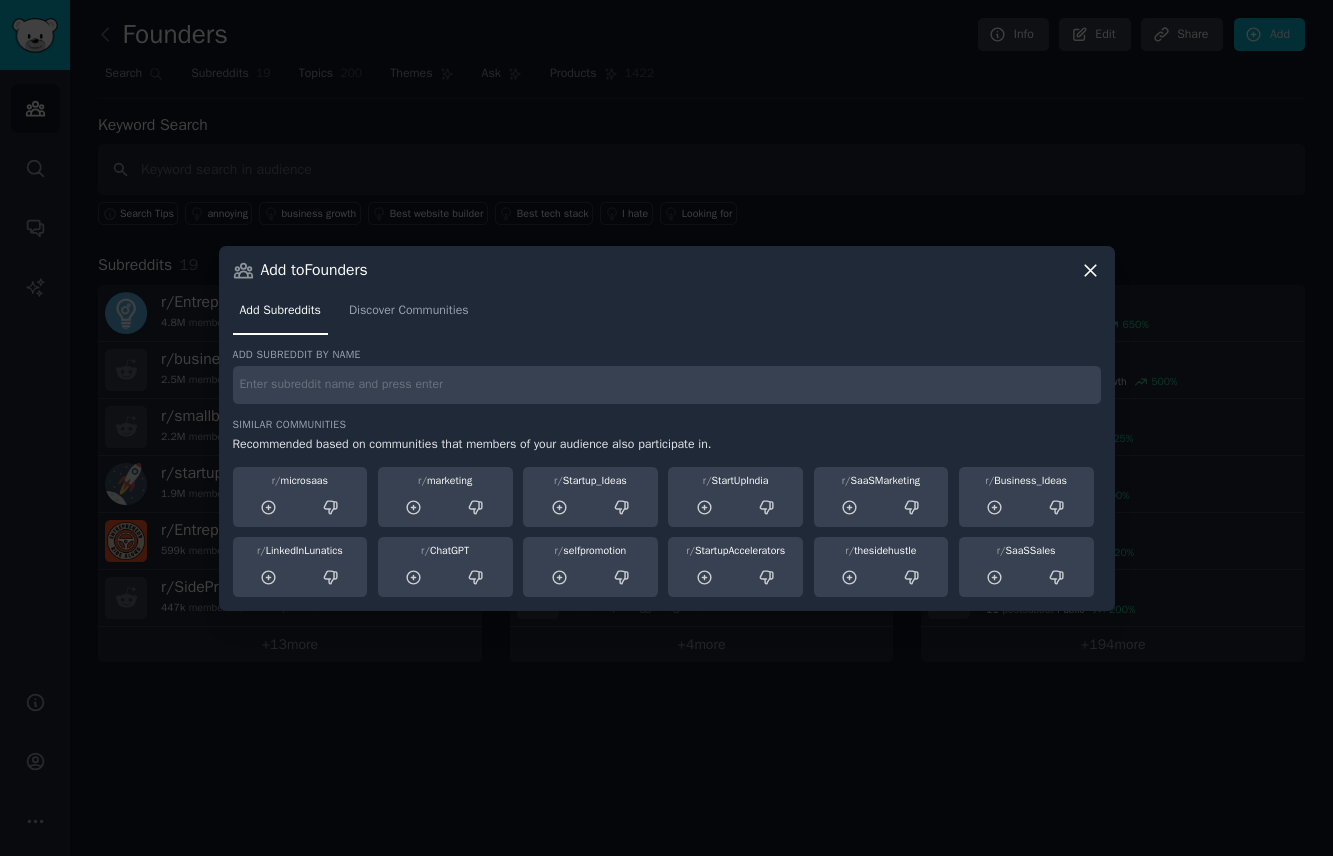 paste on "roastmystartup" 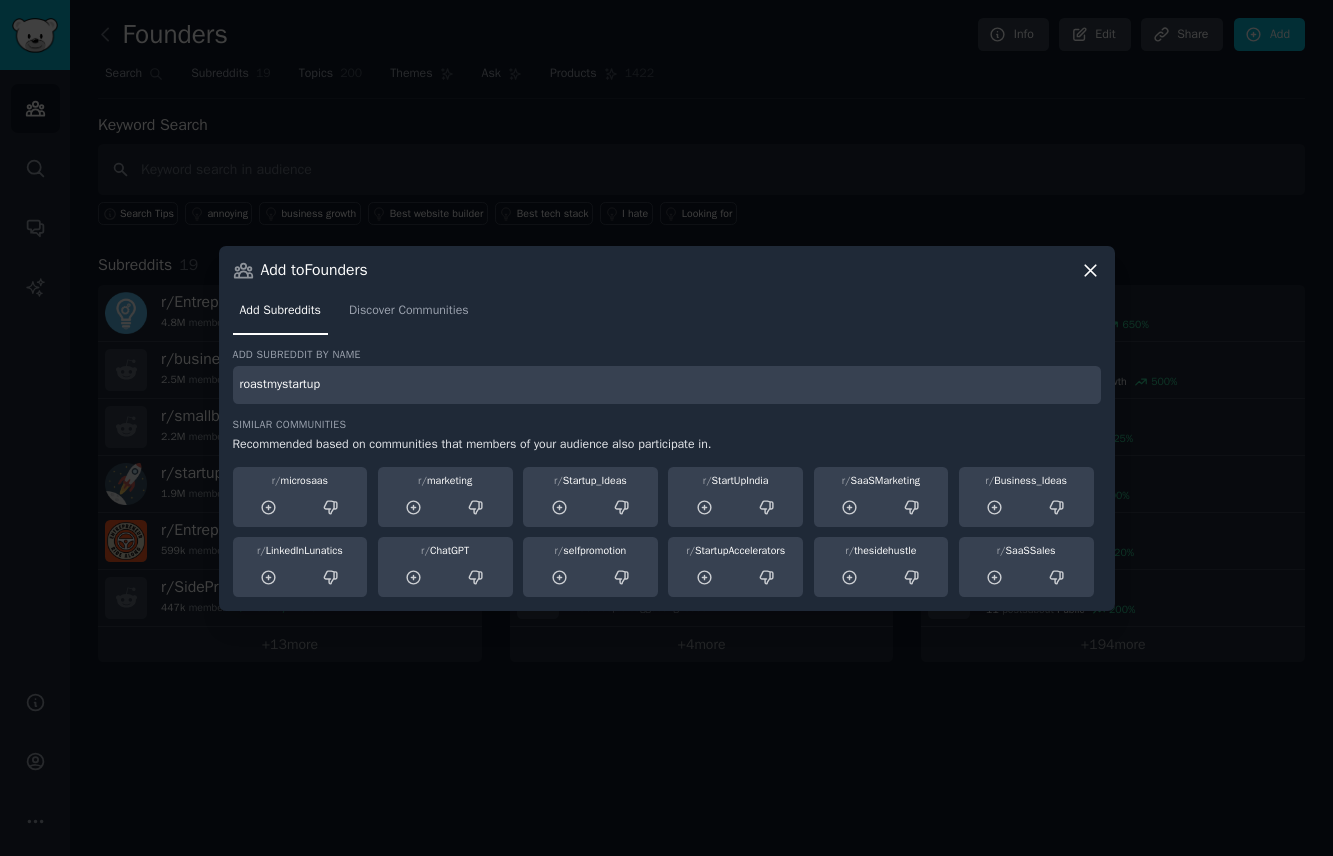 type on "roastmystartup" 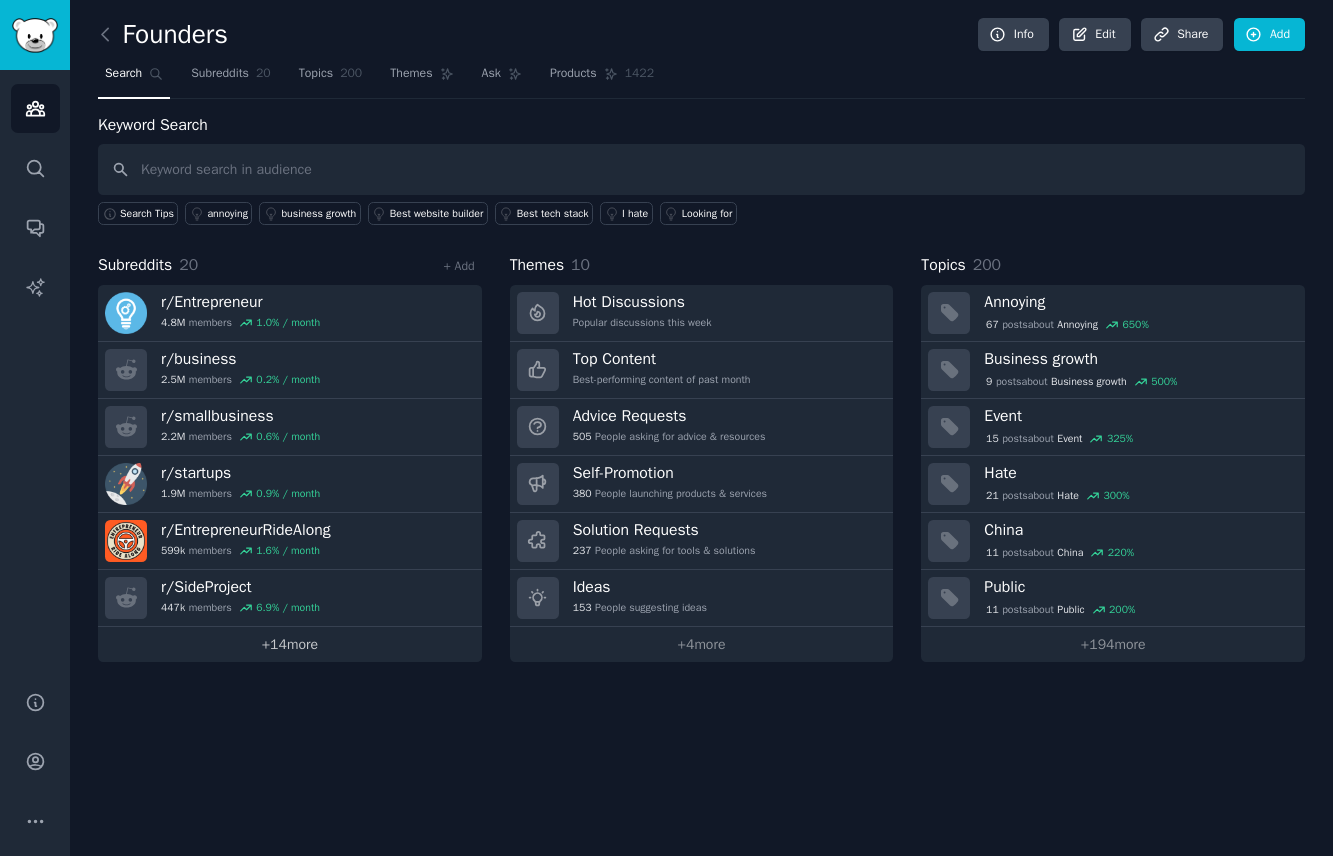 click on "+  14  more" at bounding box center (290, 644) 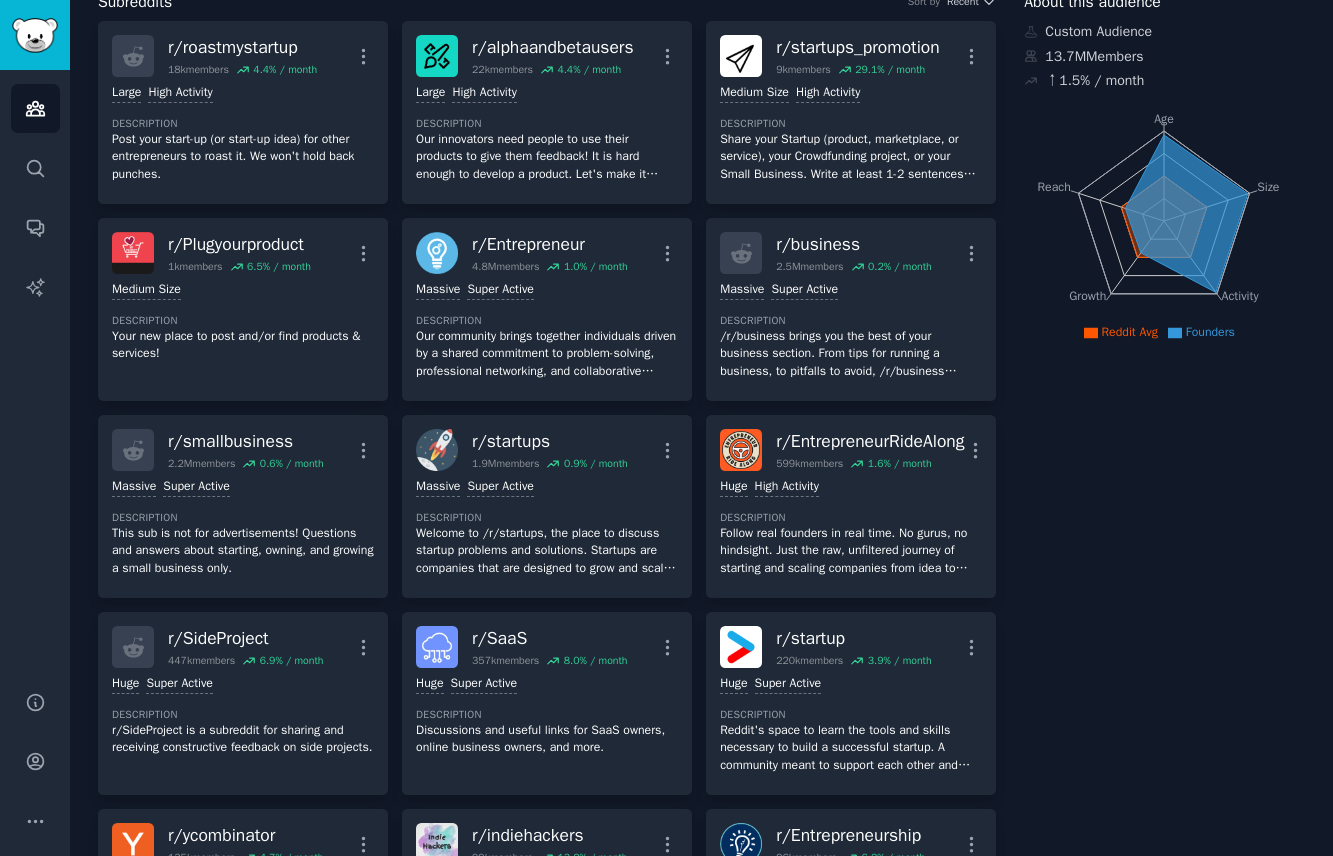 scroll, scrollTop: 0, scrollLeft: 0, axis: both 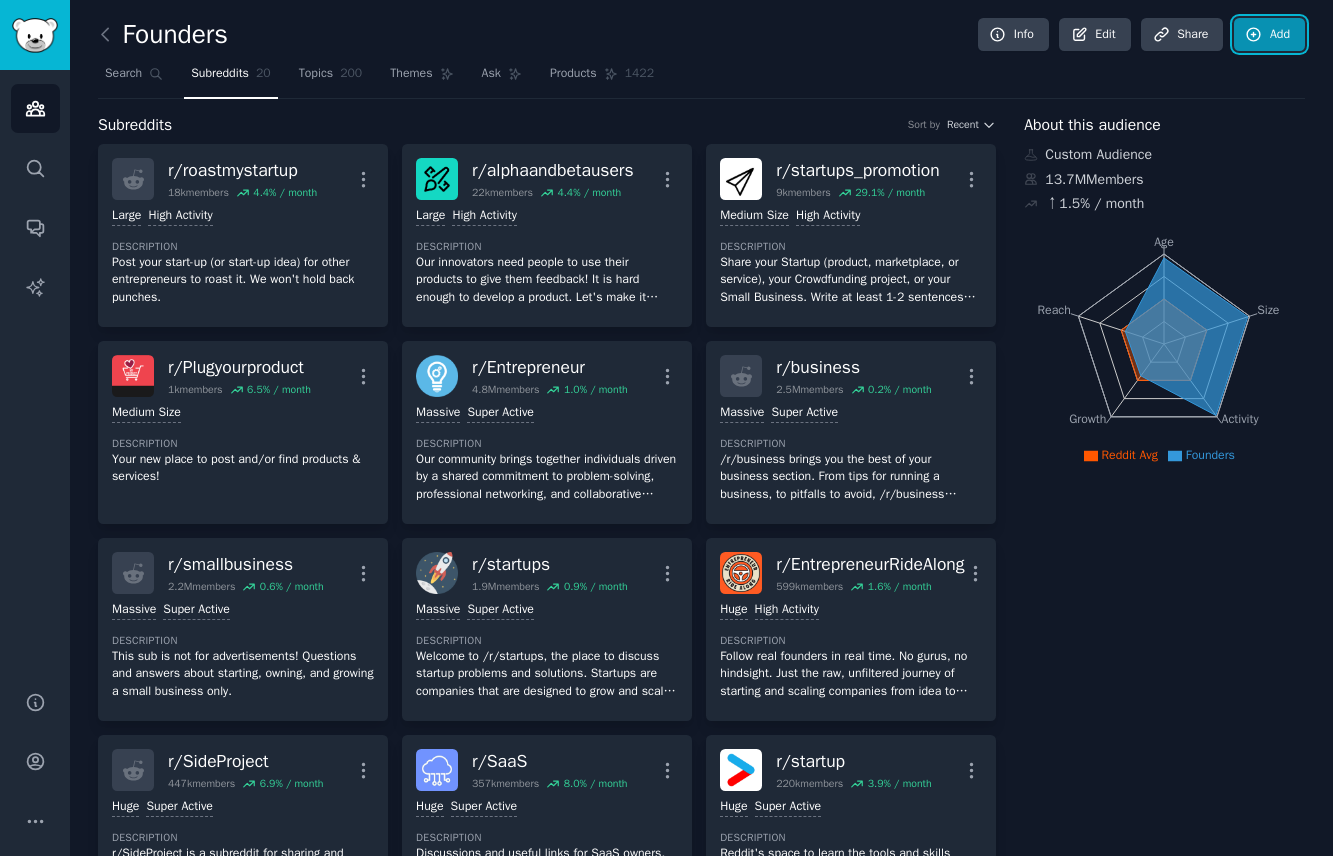 click on "Add" at bounding box center (1269, 35) 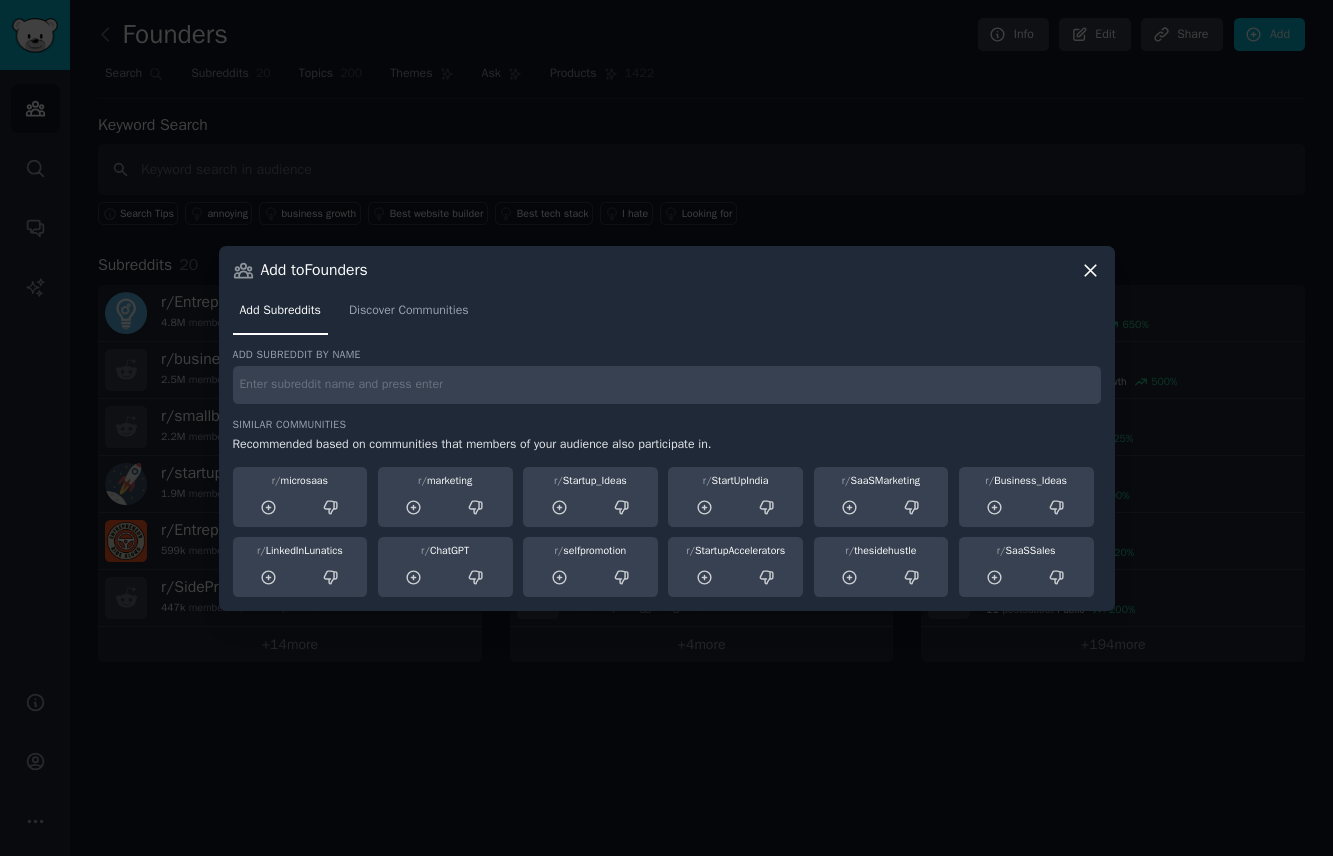 click at bounding box center (667, 385) 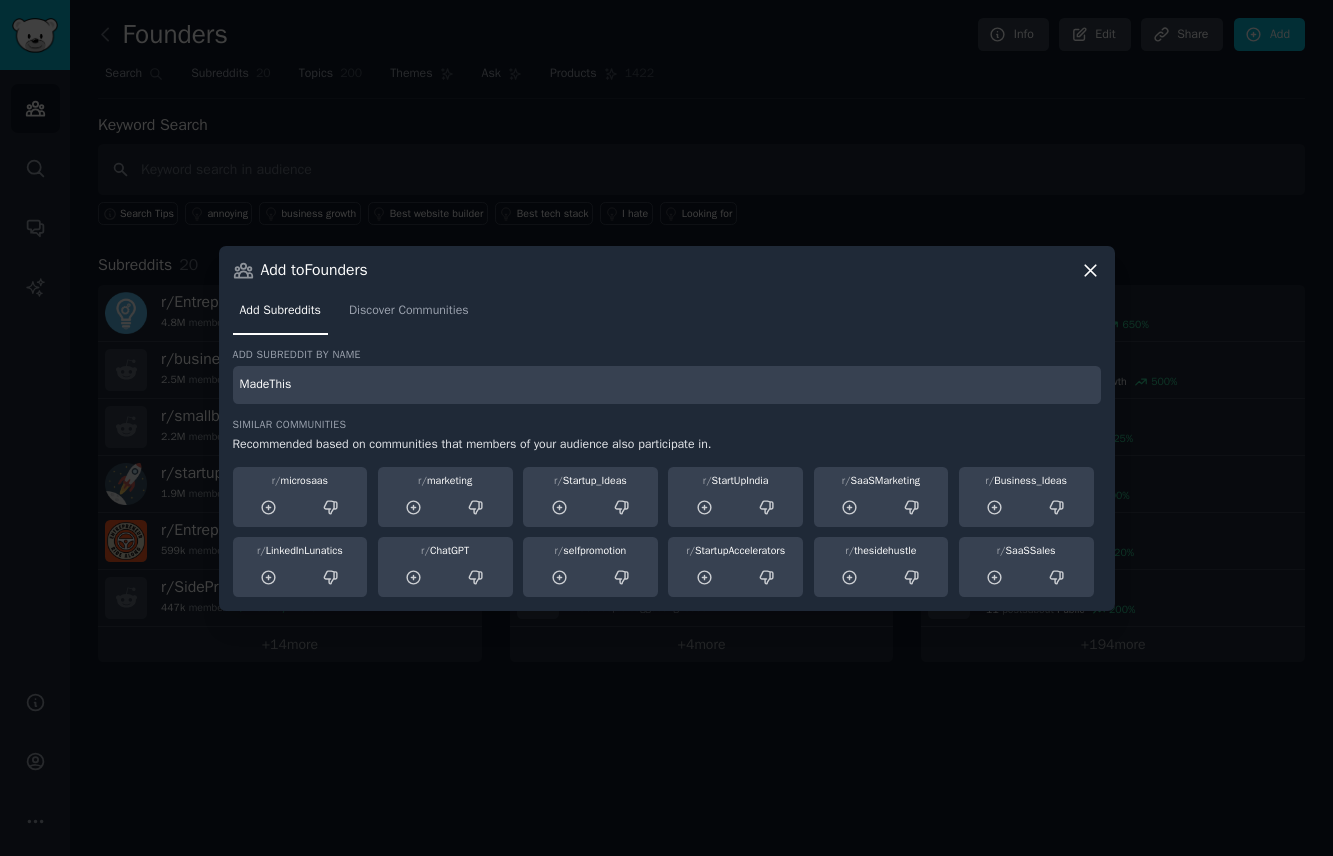 type on "MadeThis" 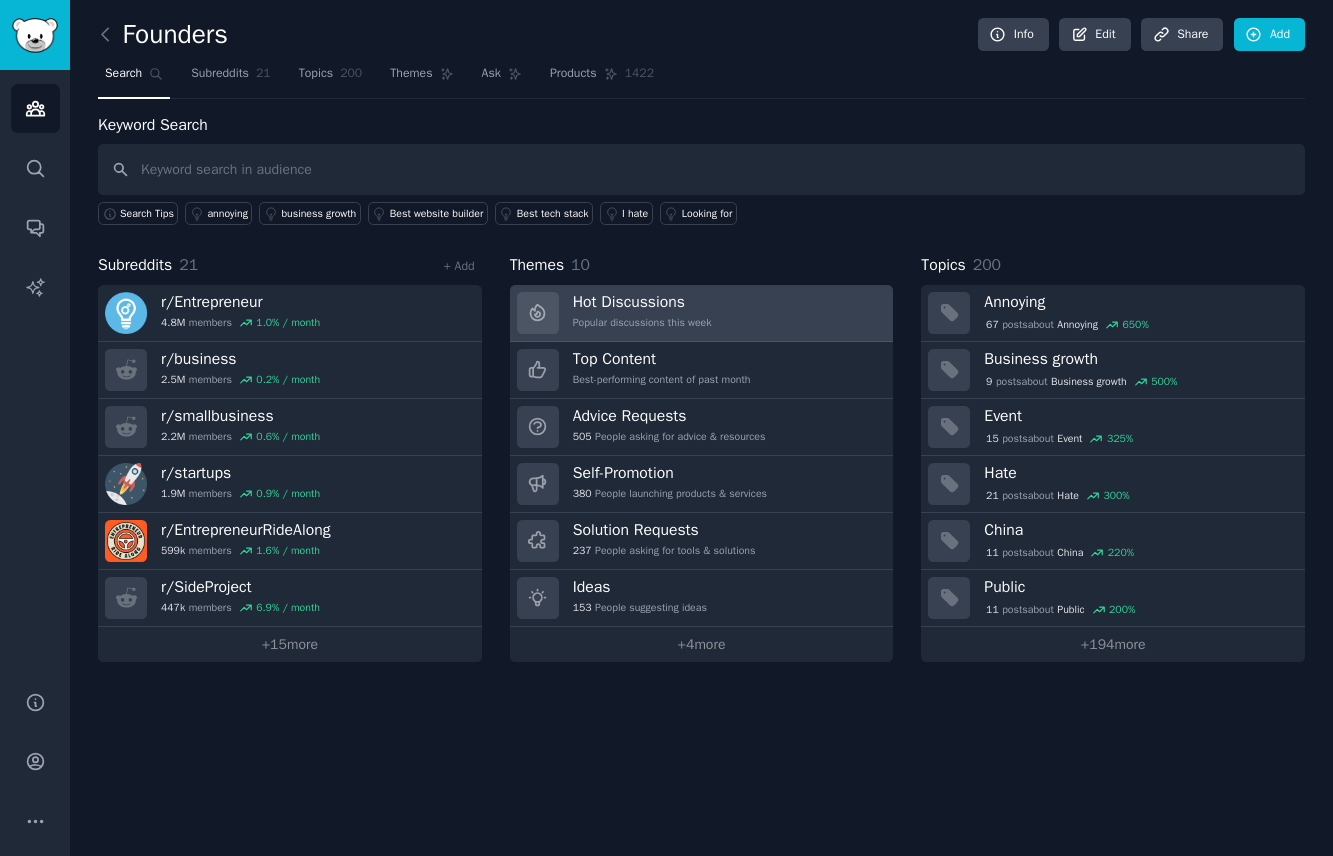 click on "Hot Discussions Popular discussions this week" at bounding box center (702, 313) 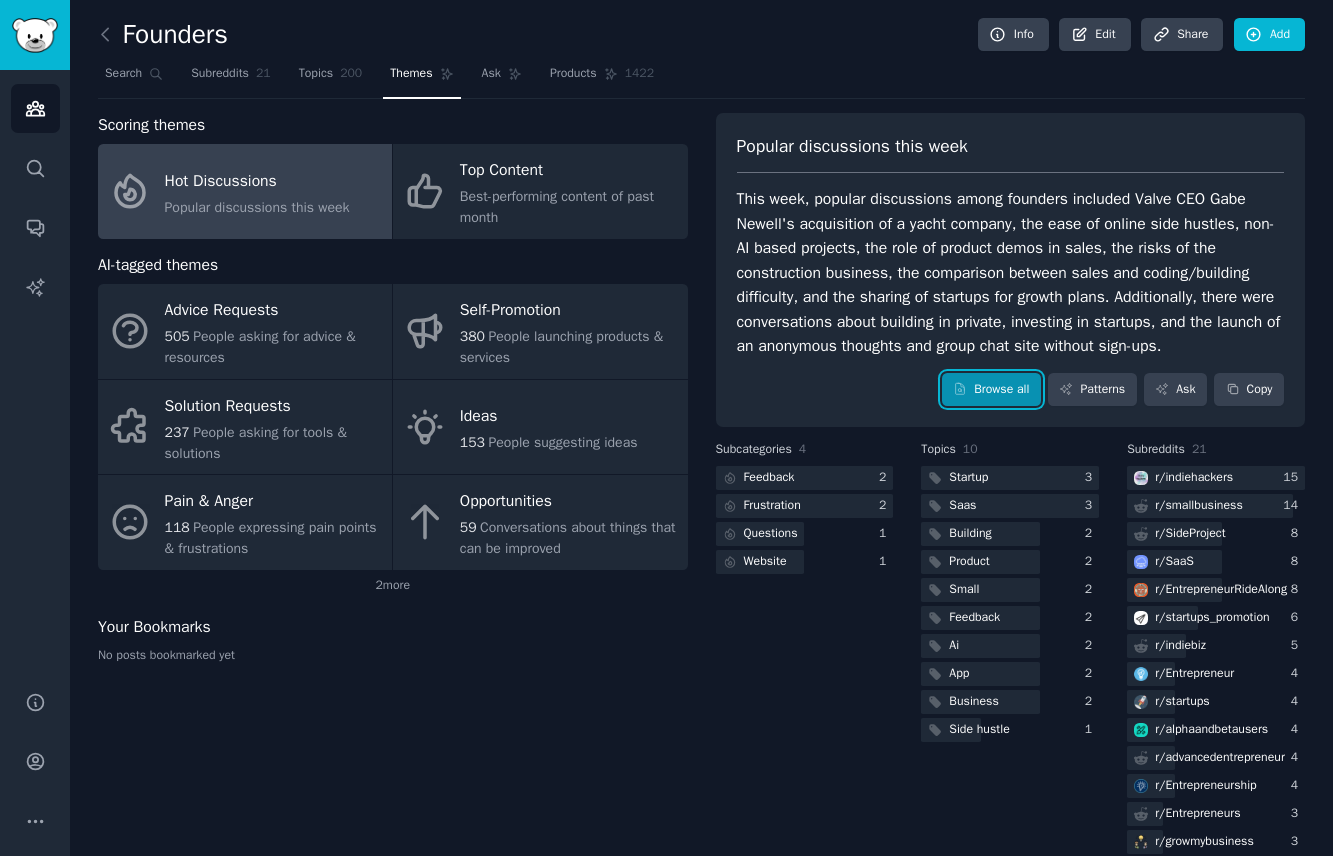 drag, startPoint x: 994, startPoint y: 380, endPoint x: 1004, endPoint y: 386, distance: 11.661903 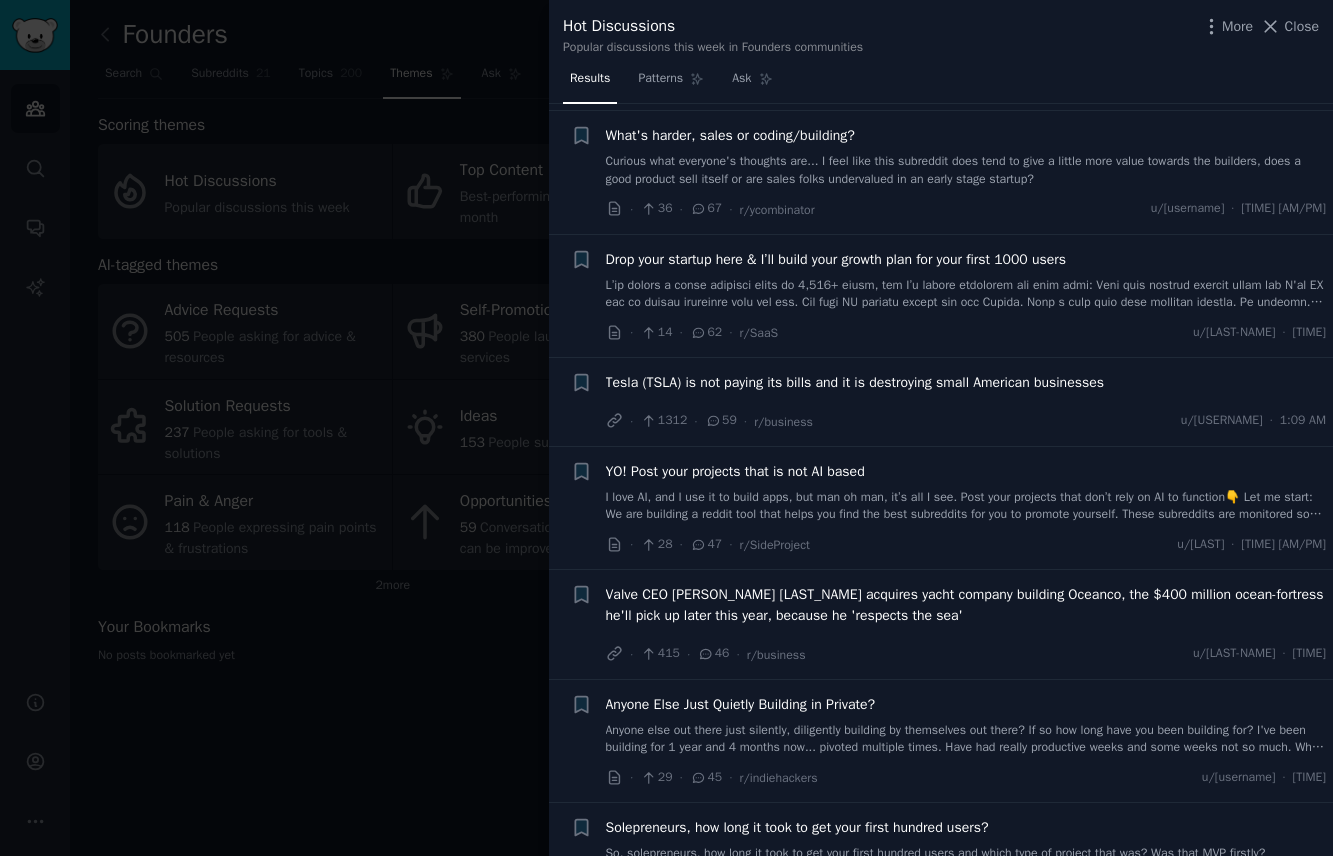 scroll, scrollTop: 600, scrollLeft: 0, axis: vertical 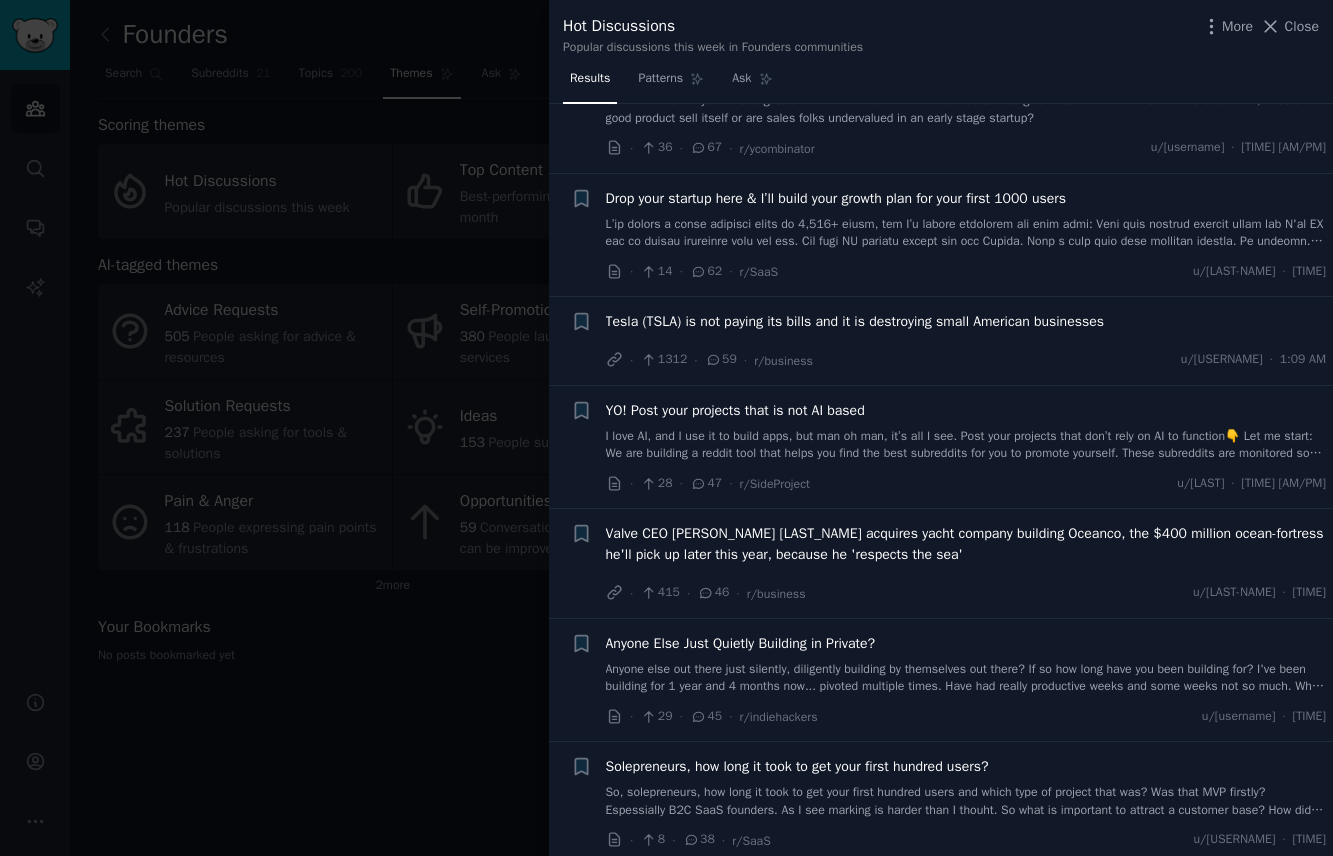 click on "YO! Post your projects that is not AI based" at bounding box center (735, 410) 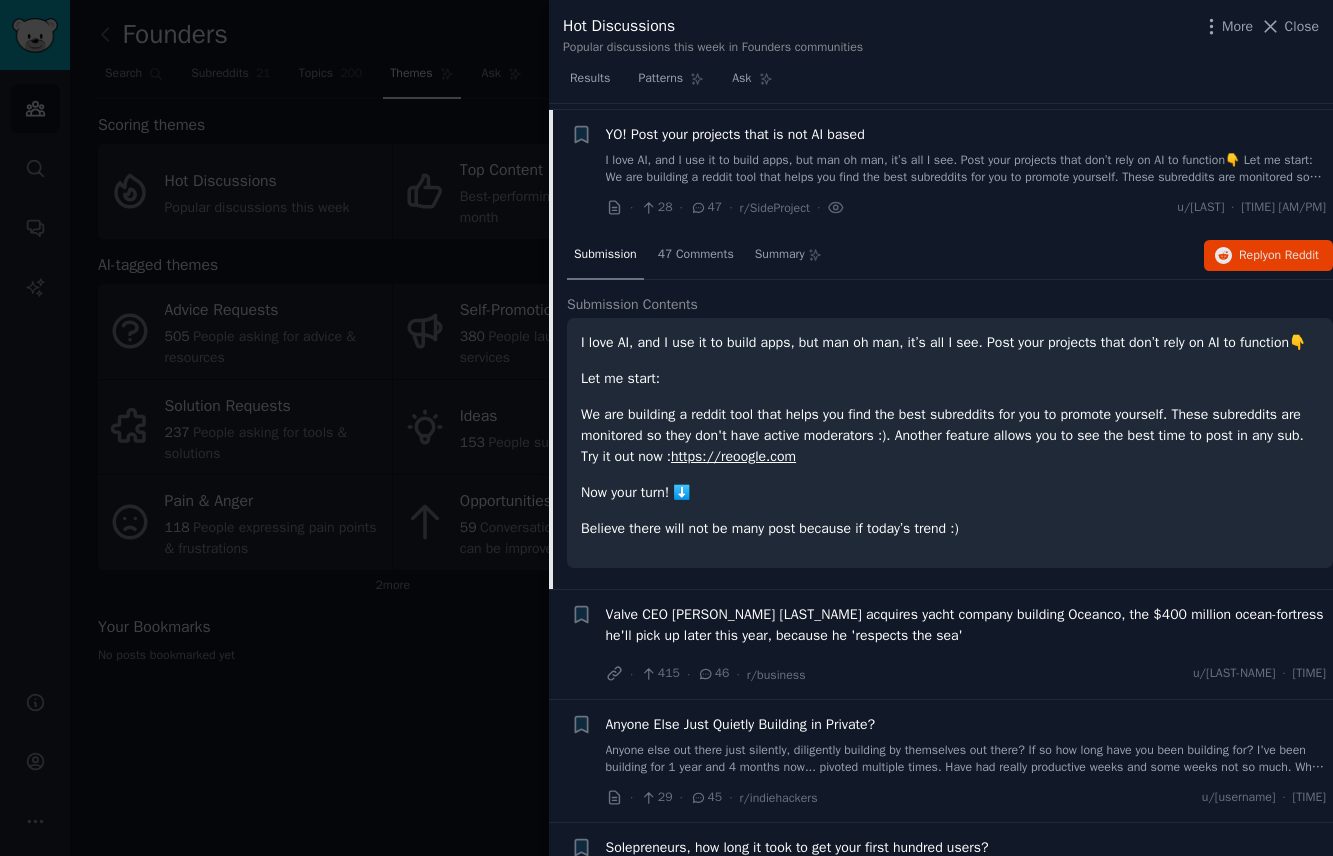 scroll, scrollTop: 882, scrollLeft: 0, axis: vertical 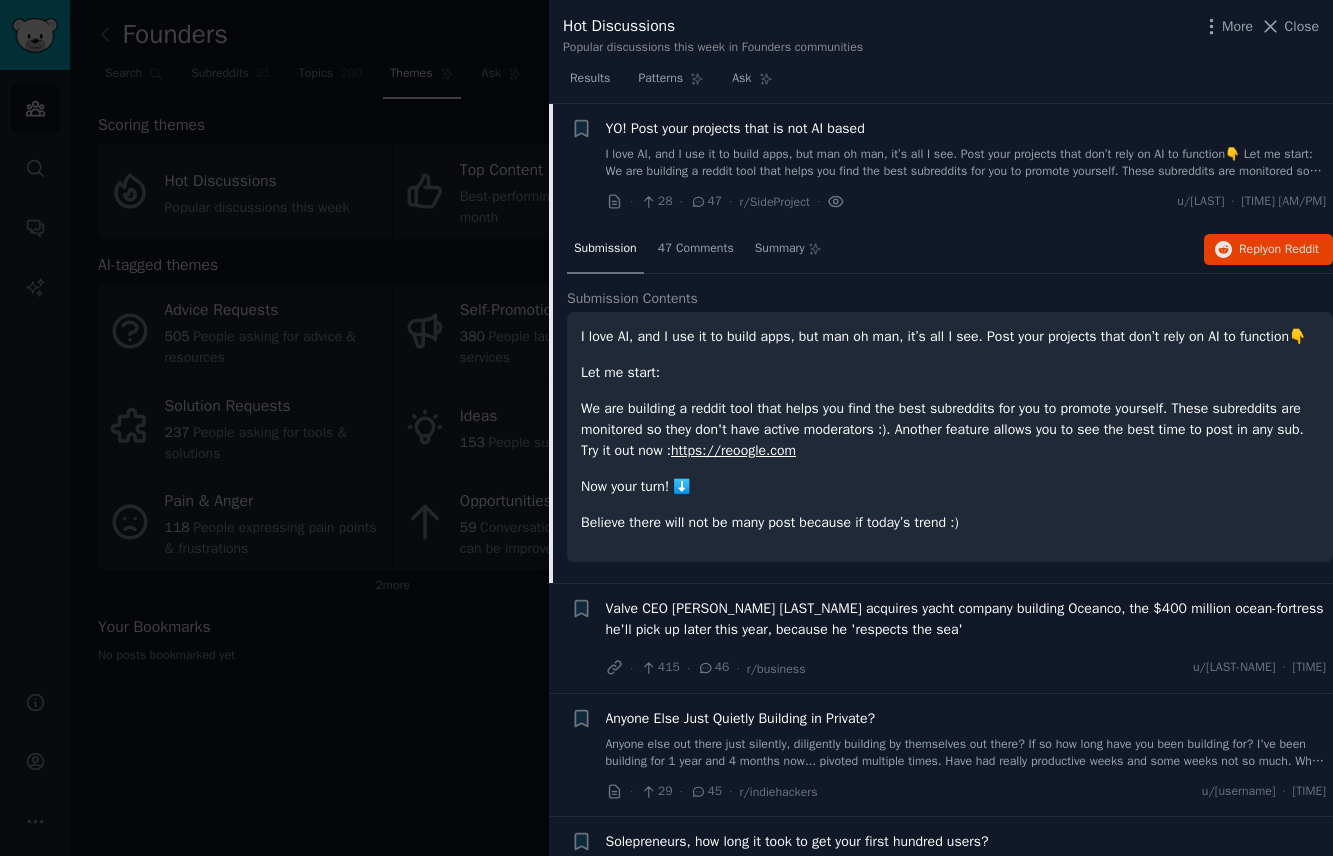 click 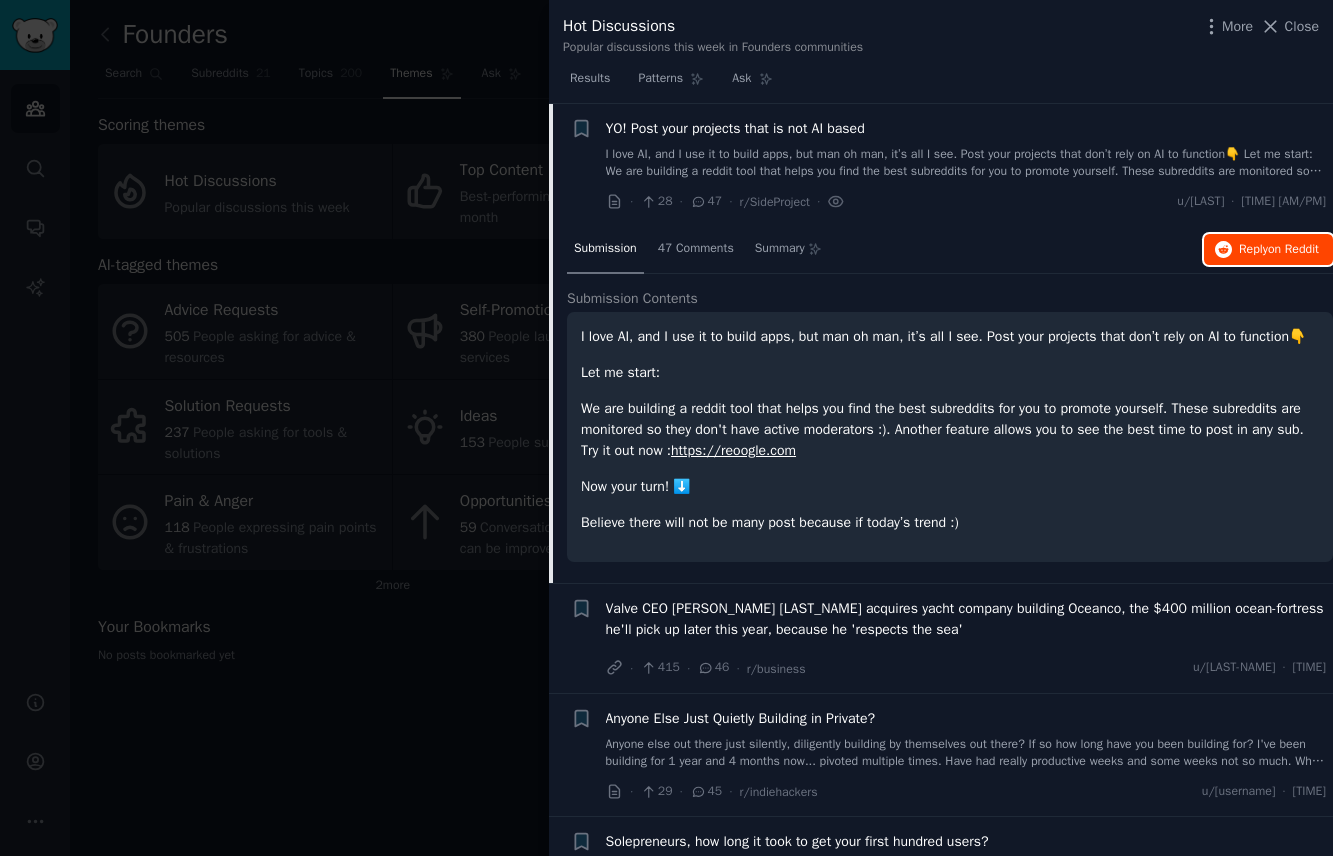 click on "on Reddit" at bounding box center [1293, 249] 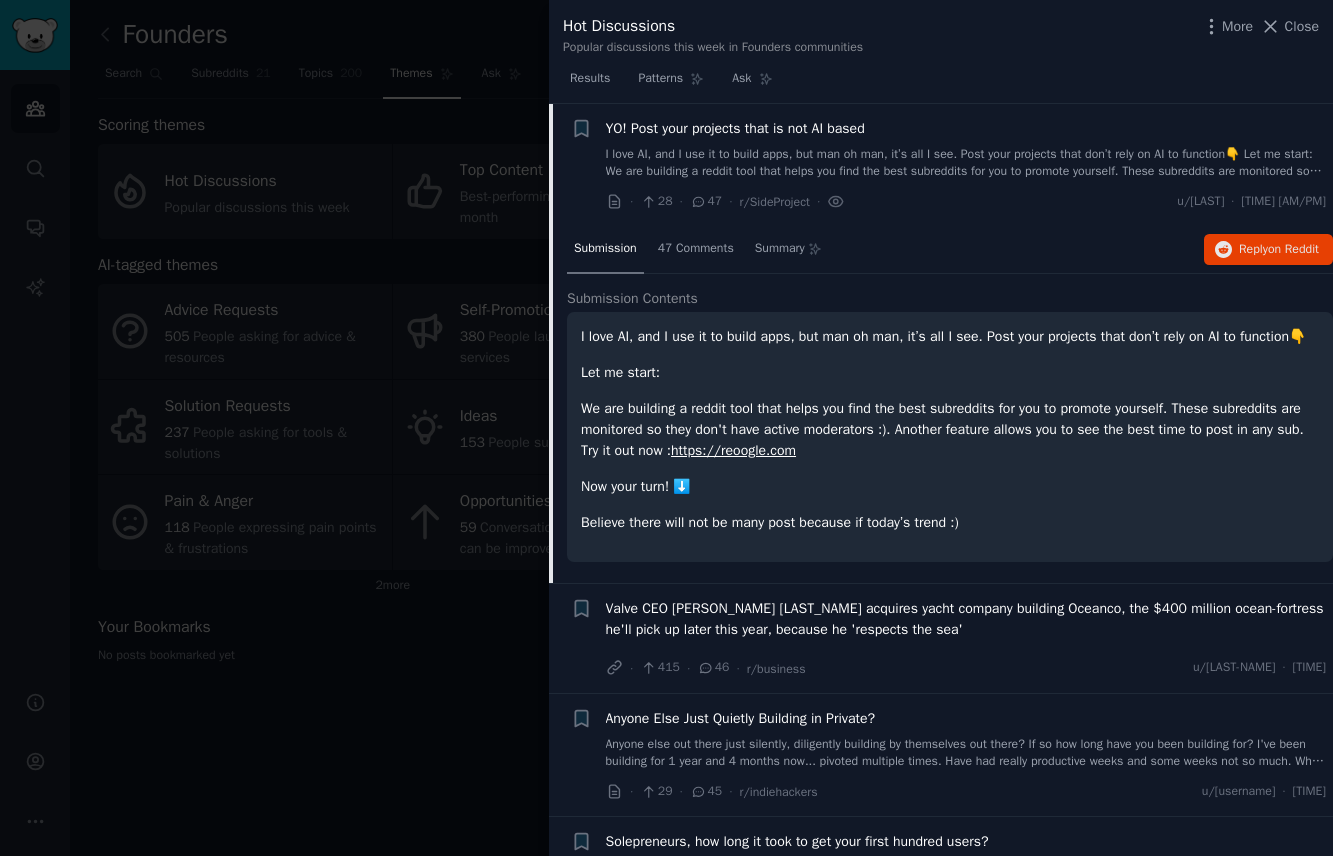 click on "YO! Post your projects that is not AI based" at bounding box center [735, 128] 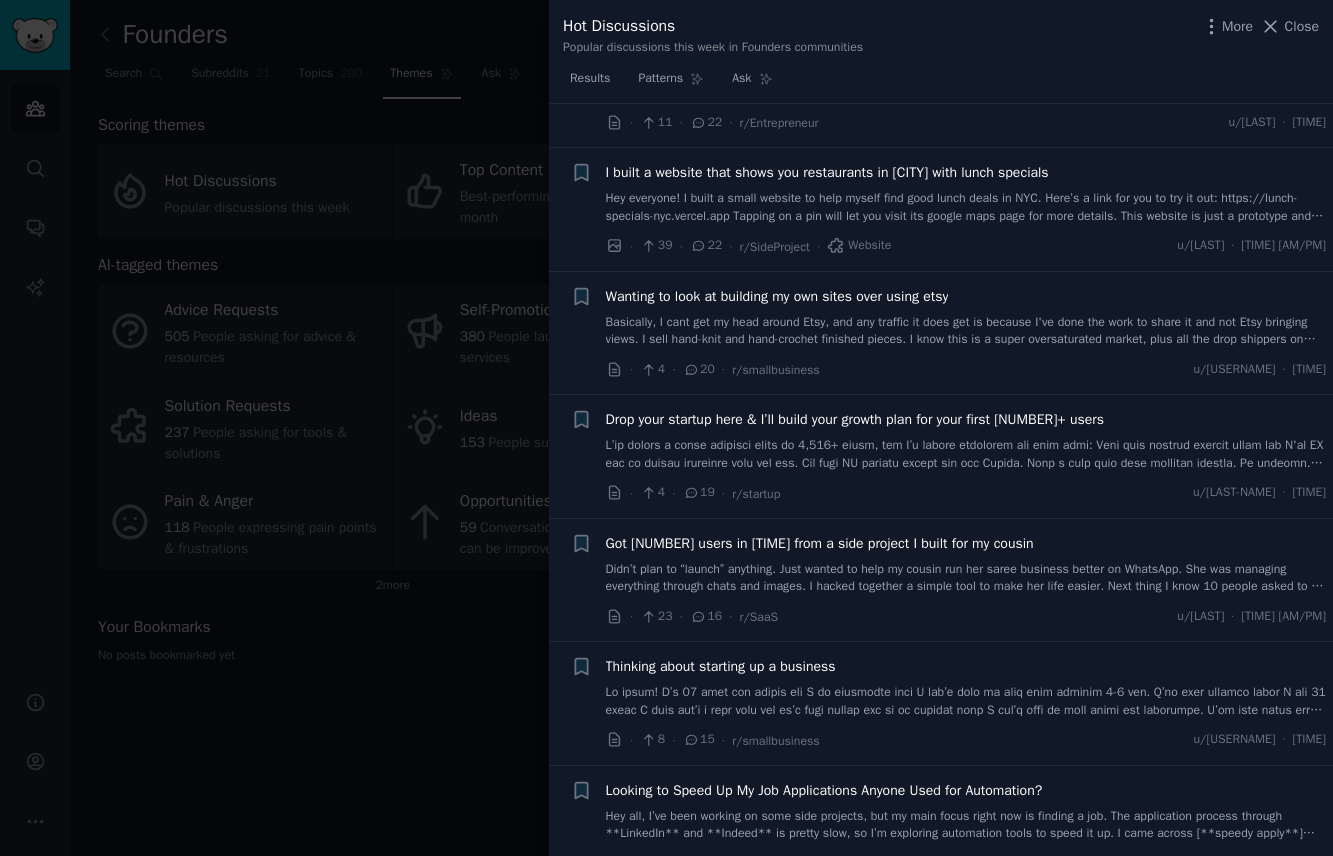 scroll, scrollTop: 2382, scrollLeft: 0, axis: vertical 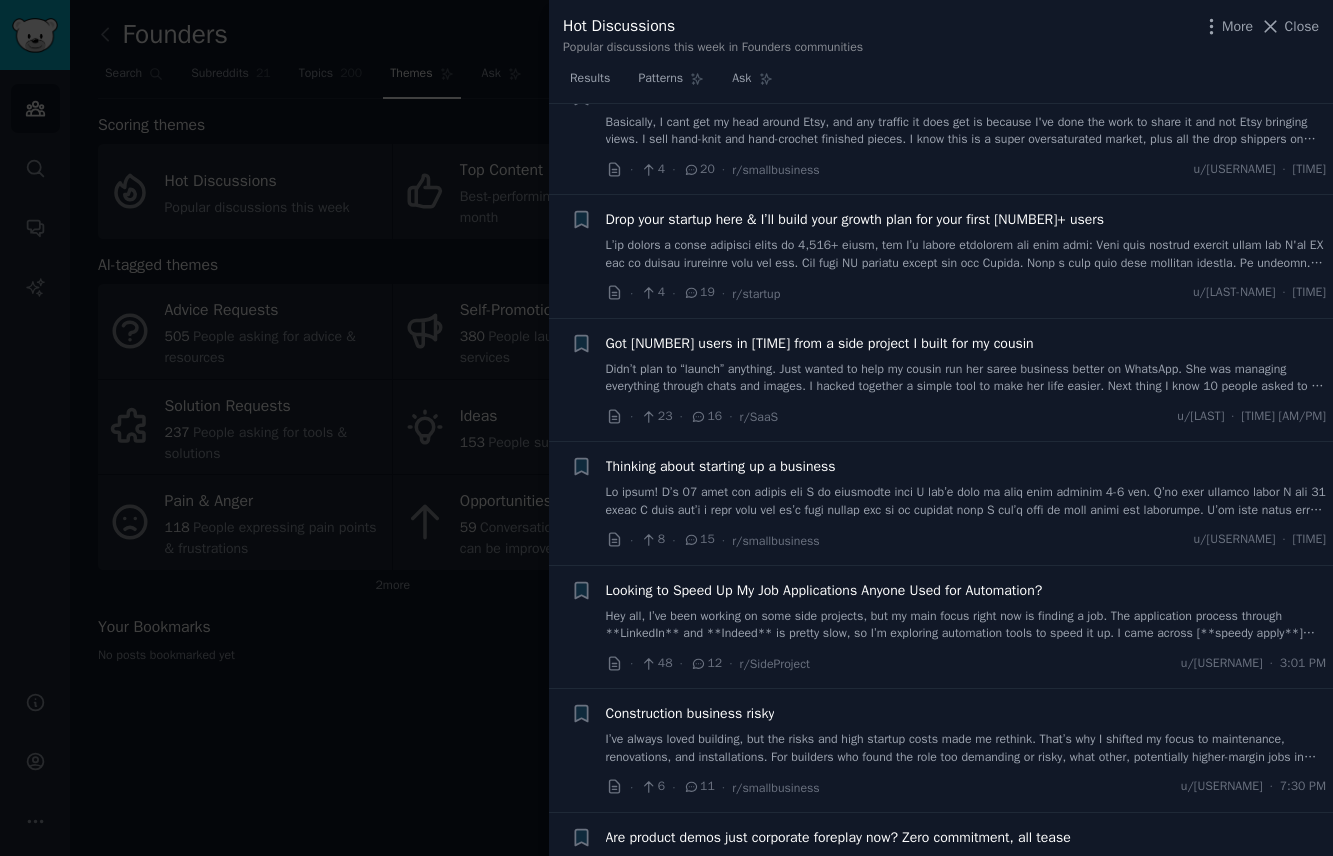 click on "Construction business risky" at bounding box center (690, 713) 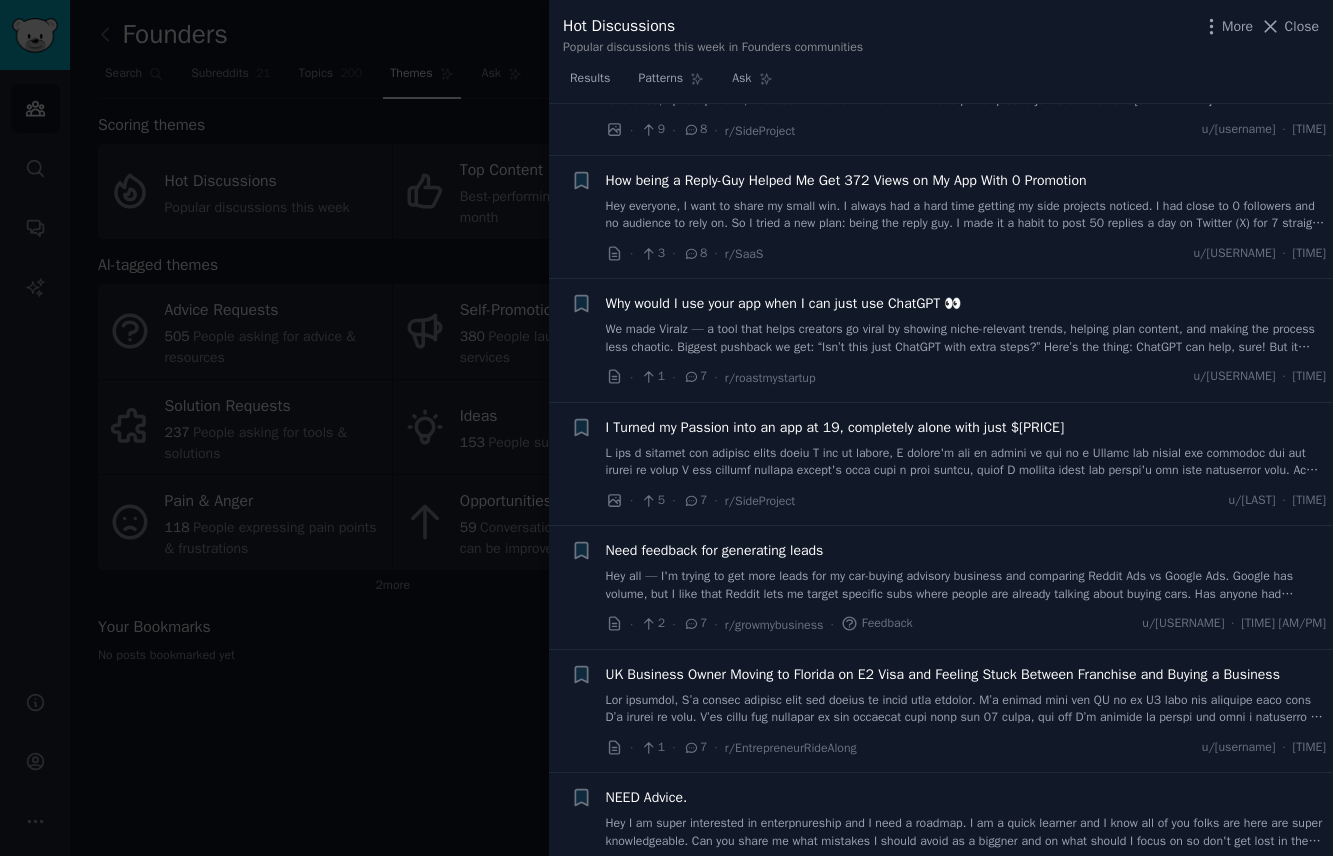 scroll, scrollTop: 4089, scrollLeft: 0, axis: vertical 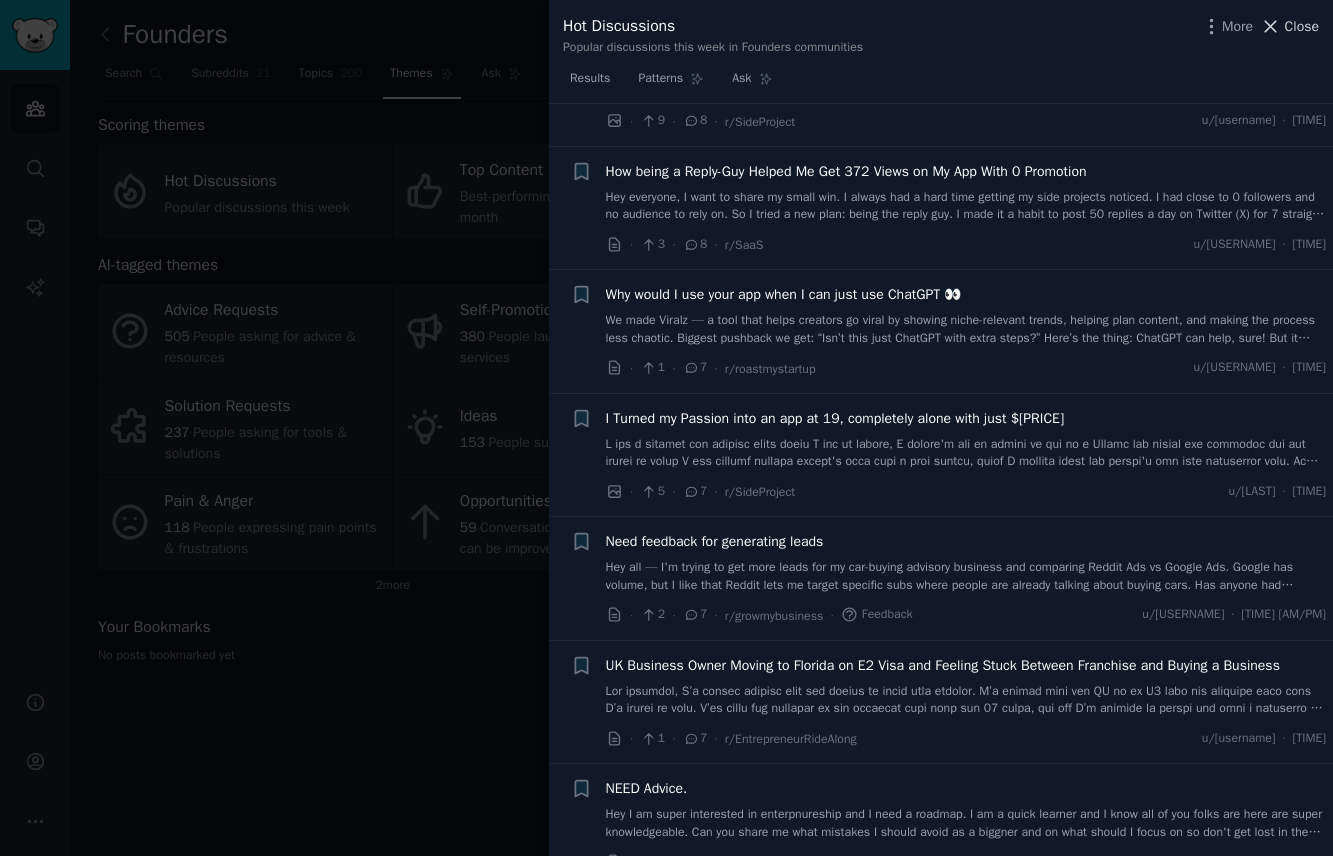 click on "Close" at bounding box center (1302, 26) 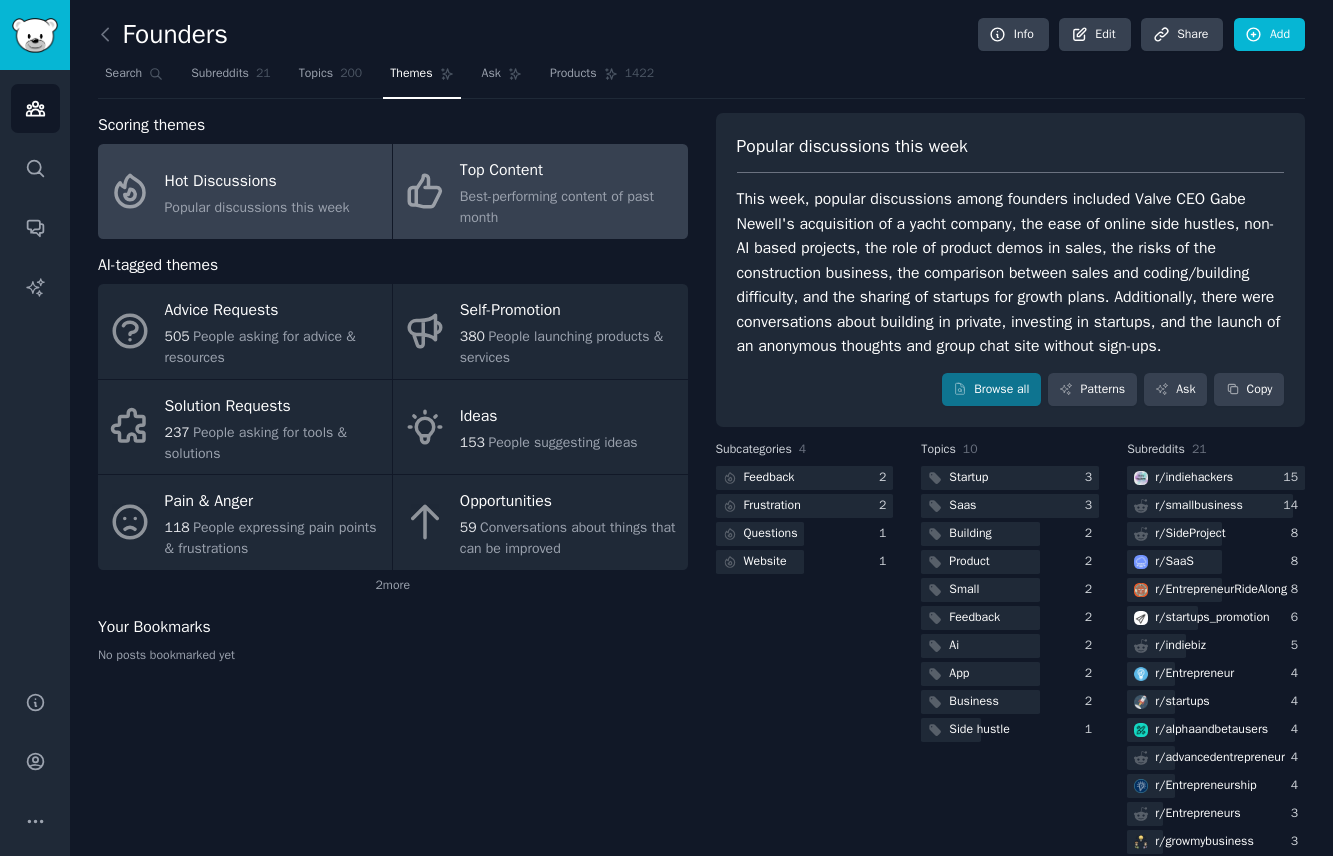 click on "Best-performing content of past month" 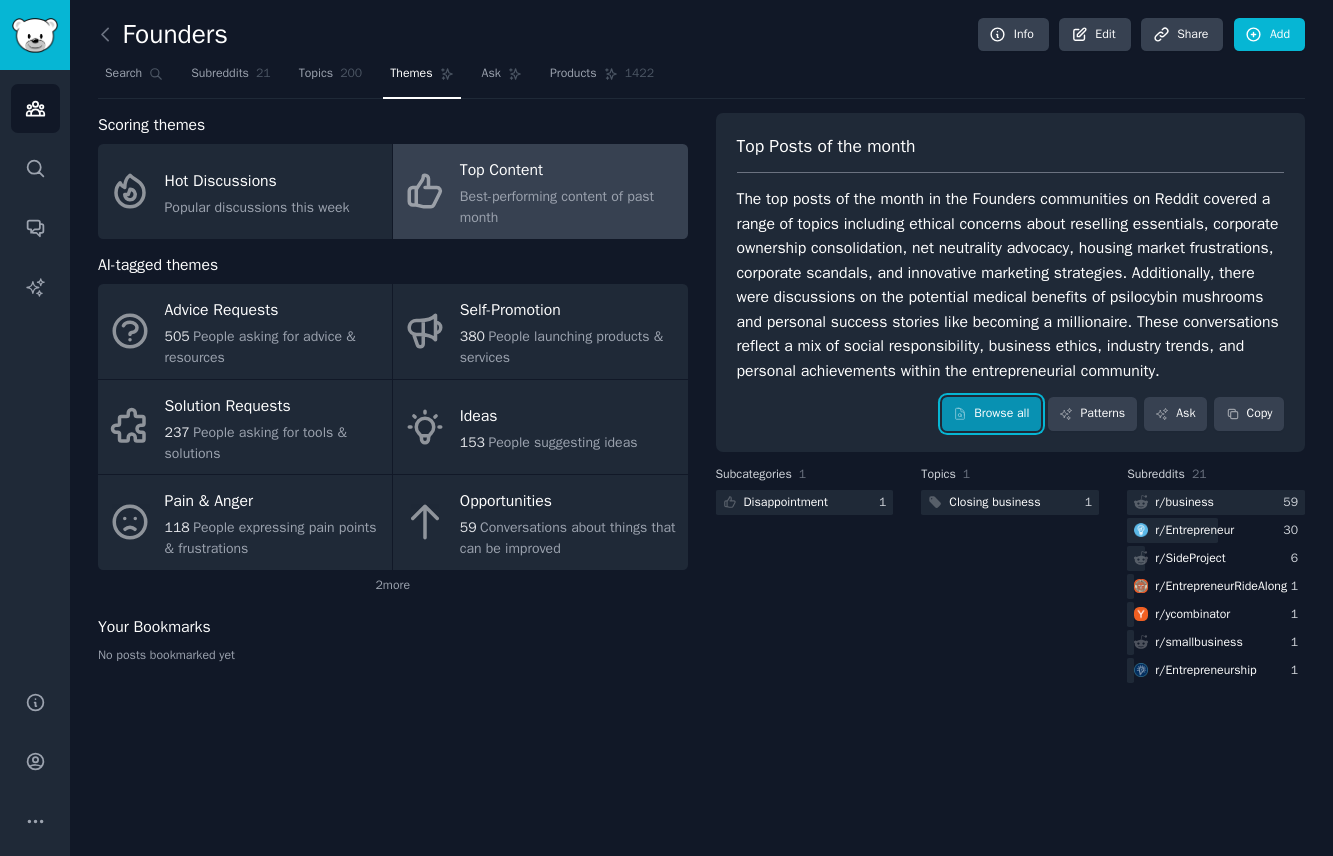 click on "Browse all" at bounding box center (991, 414) 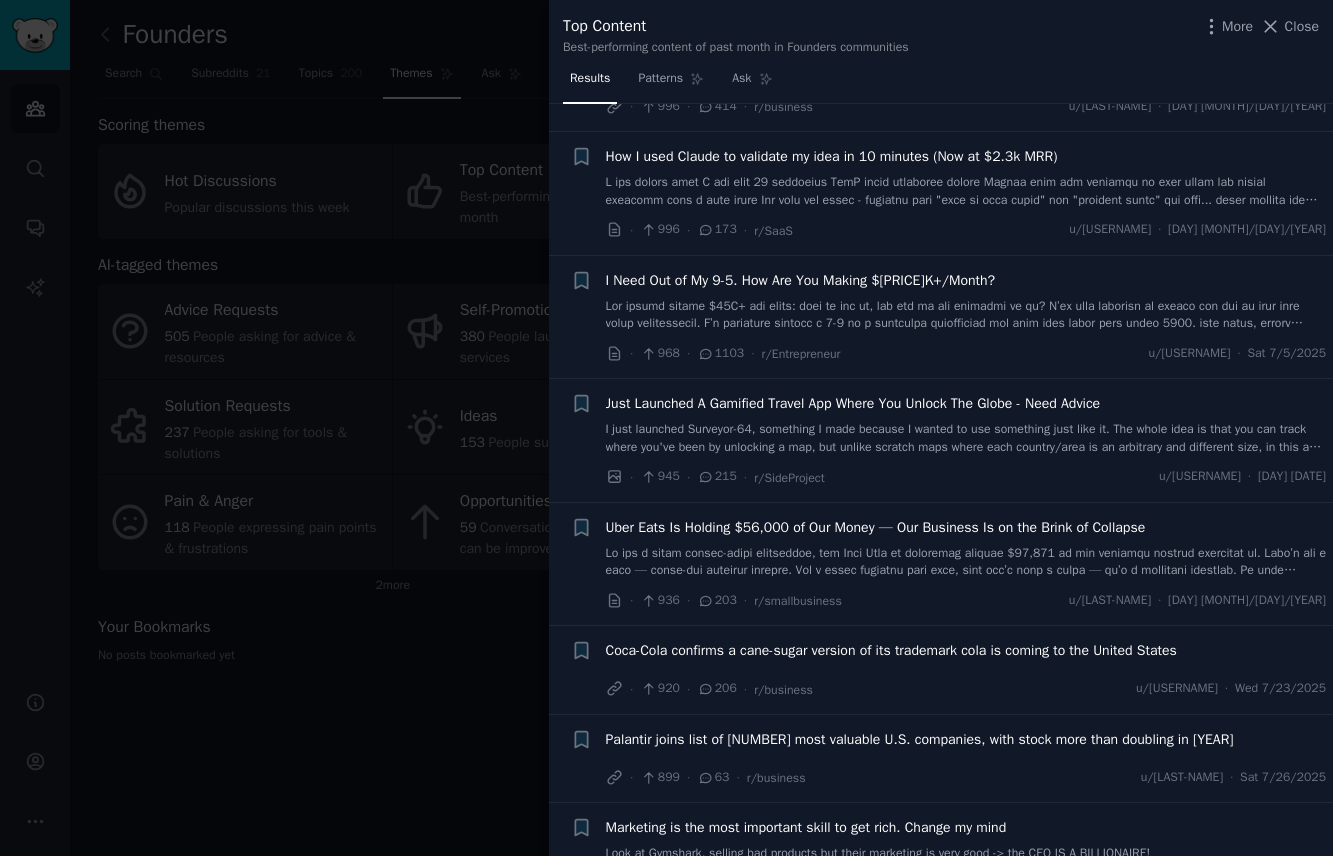 scroll, scrollTop: 3400, scrollLeft: 0, axis: vertical 